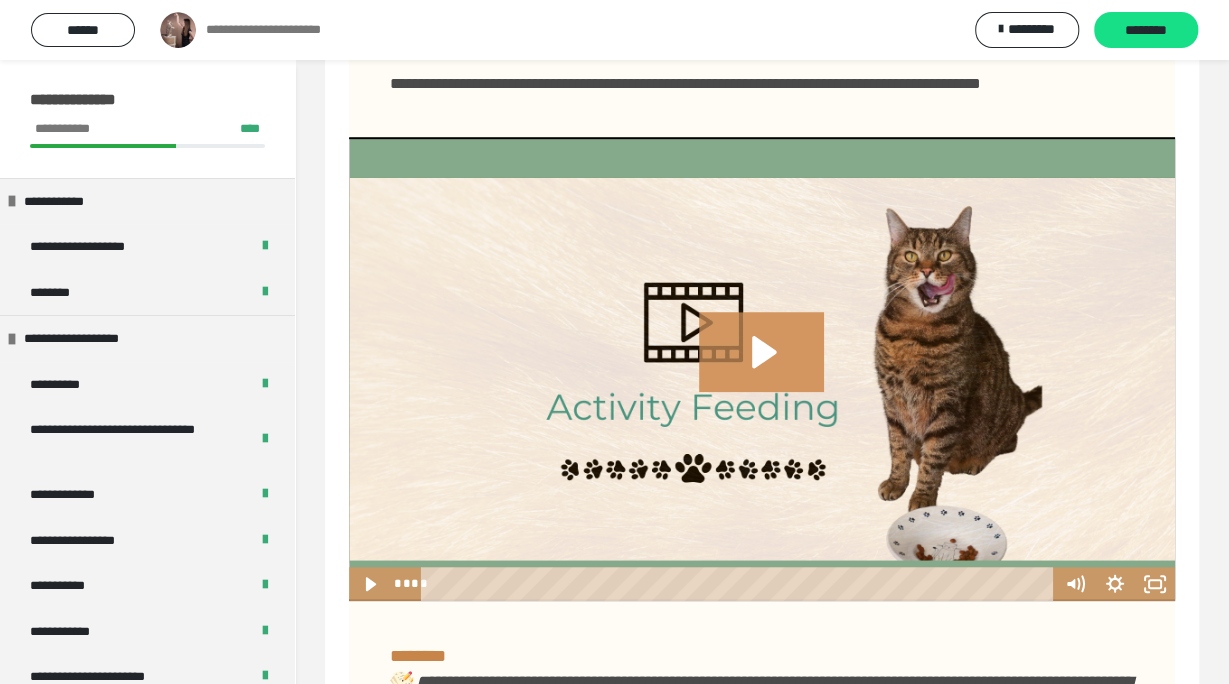 scroll, scrollTop: 624, scrollLeft: 0, axis: vertical 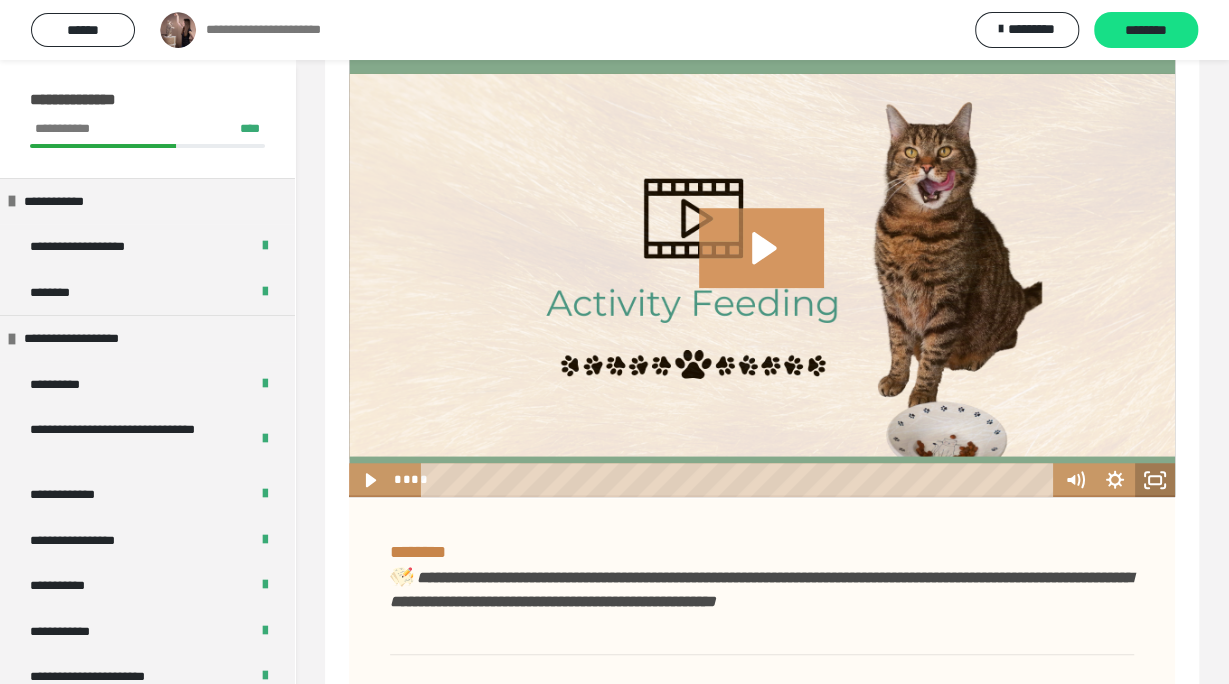 drag, startPoint x: 1167, startPoint y: 505, endPoint x: 1019, endPoint y: 394, distance: 185 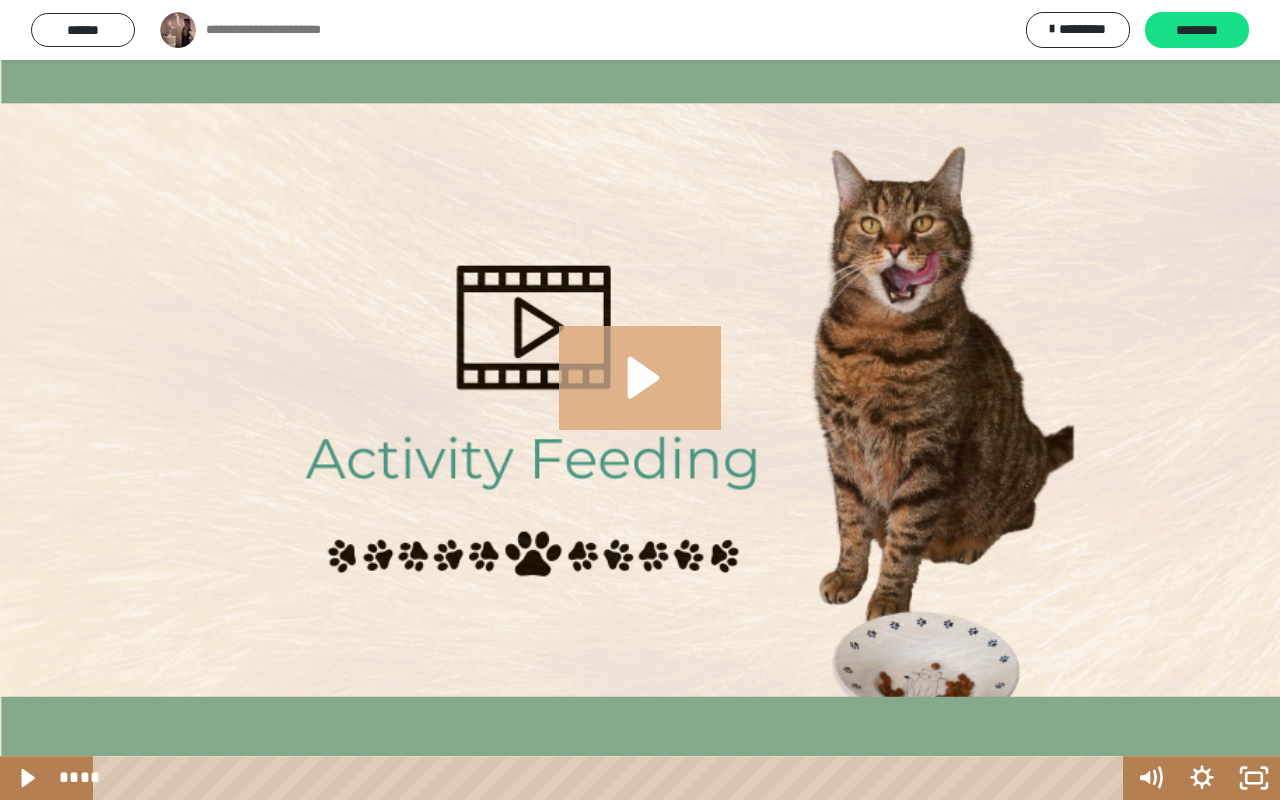 drag, startPoint x: 646, startPoint y: 396, endPoint x: 655, endPoint y: 391, distance: 10.29563 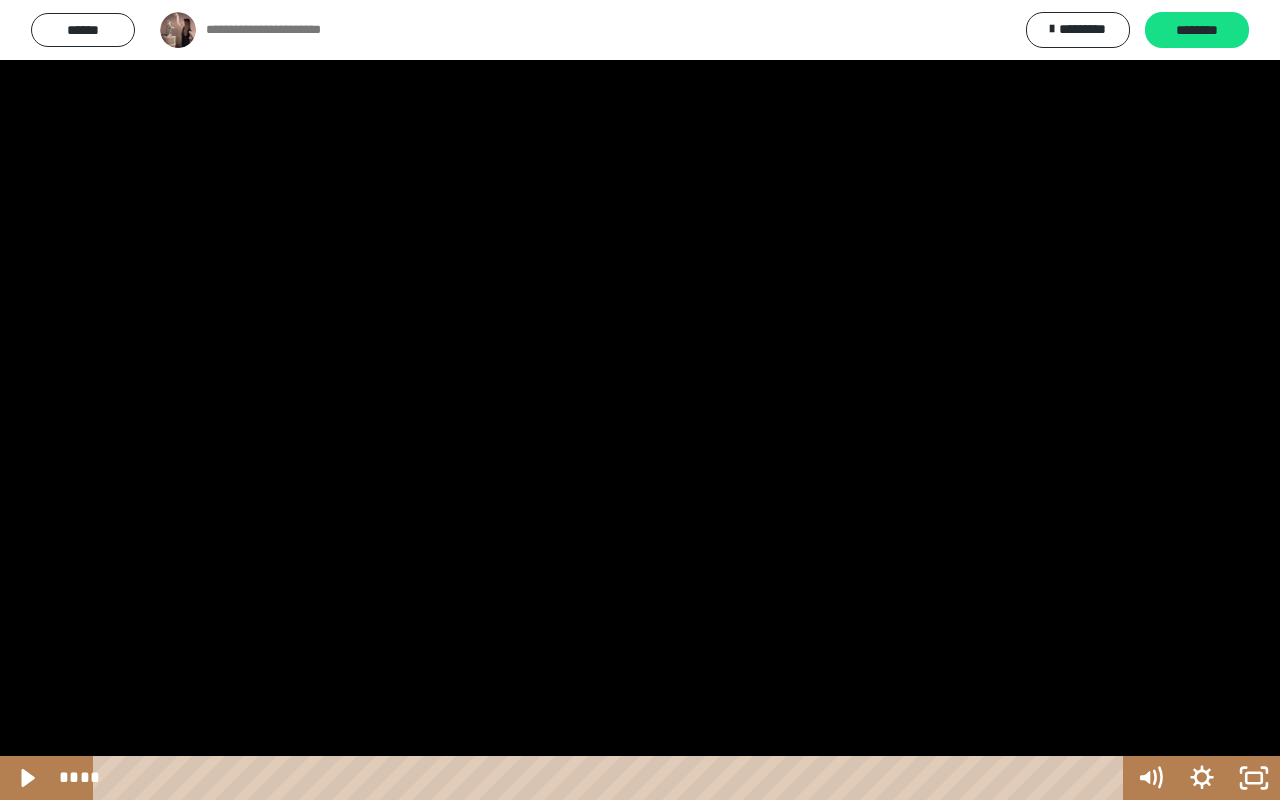 click at bounding box center [640, 400] 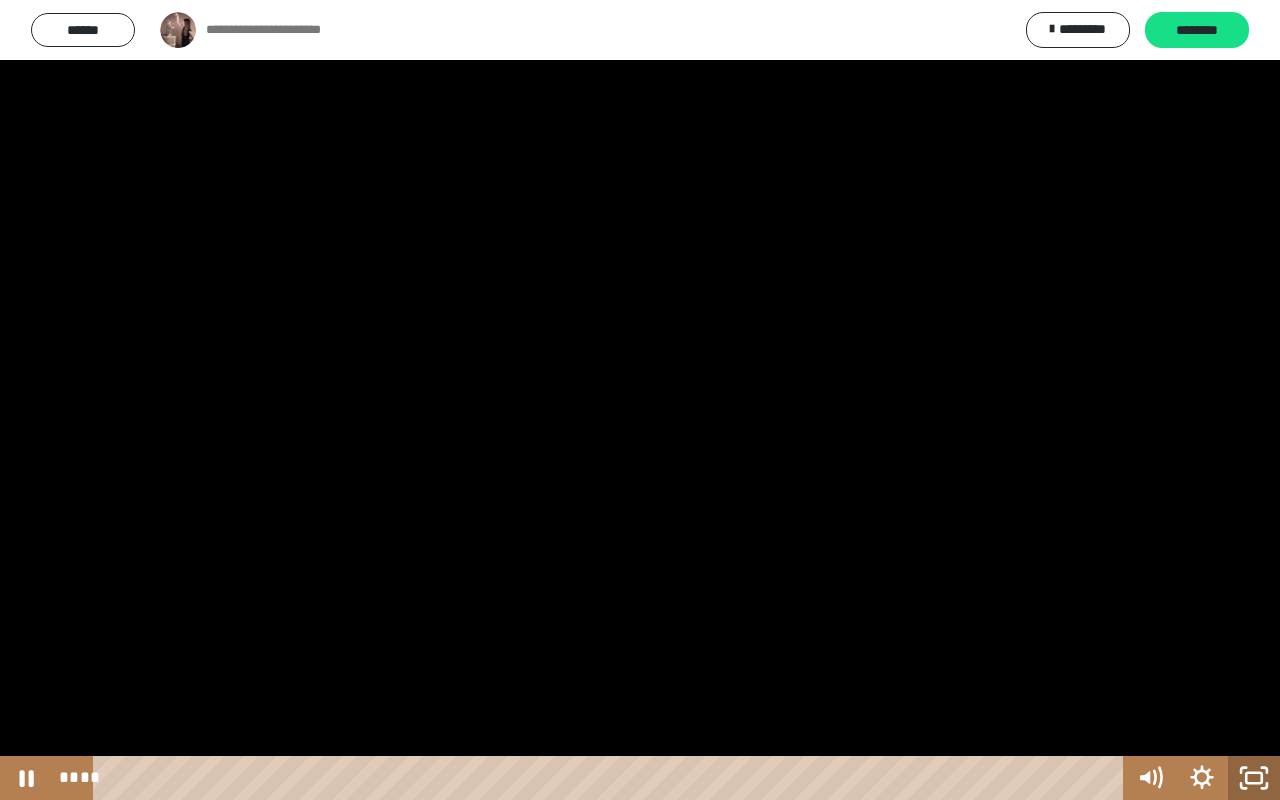 click 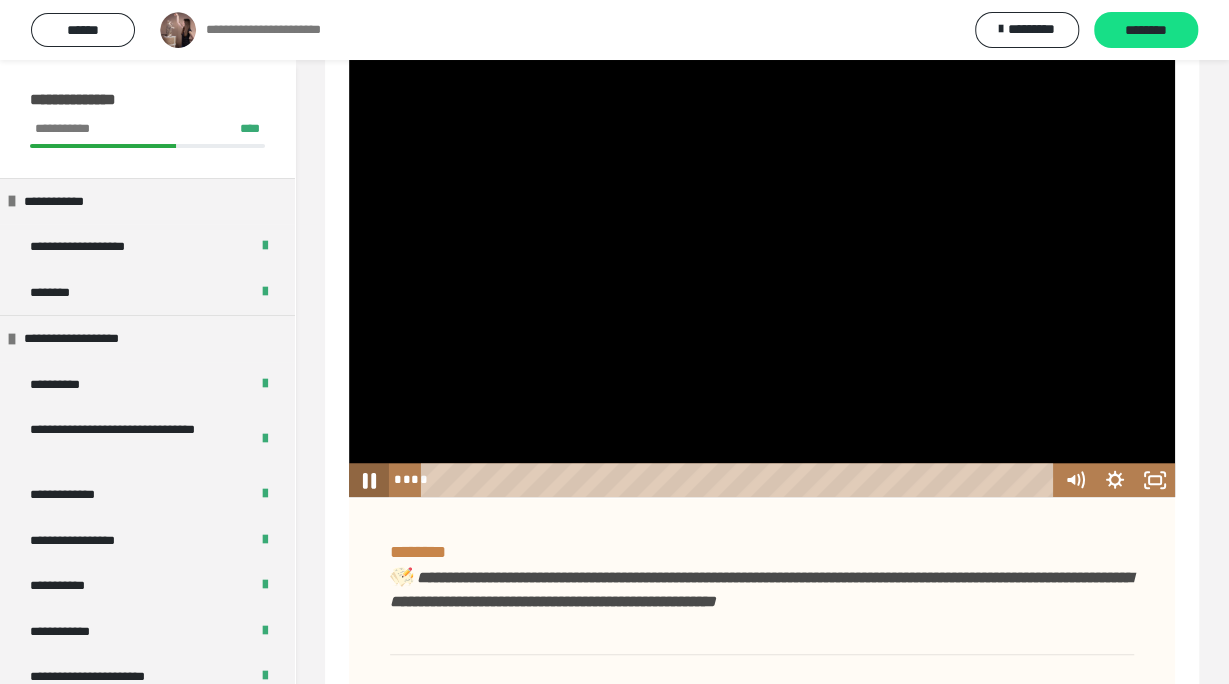 click 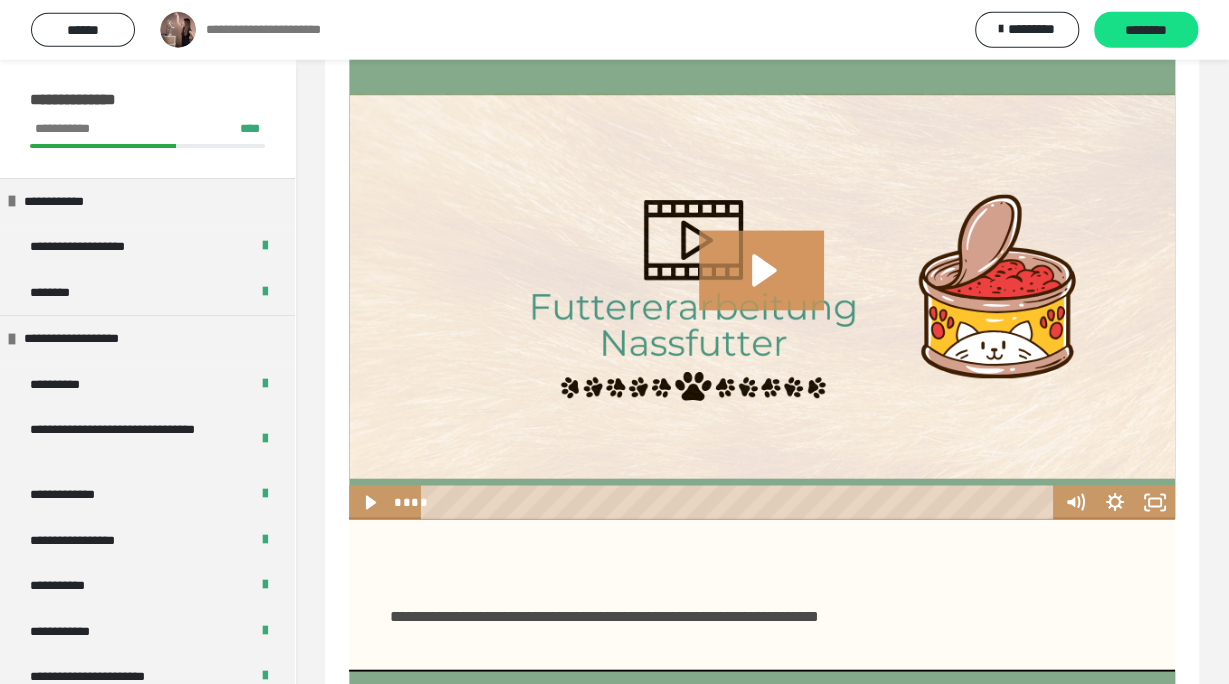 scroll, scrollTop: 1352, scrollLeft: 0, axis: vertical 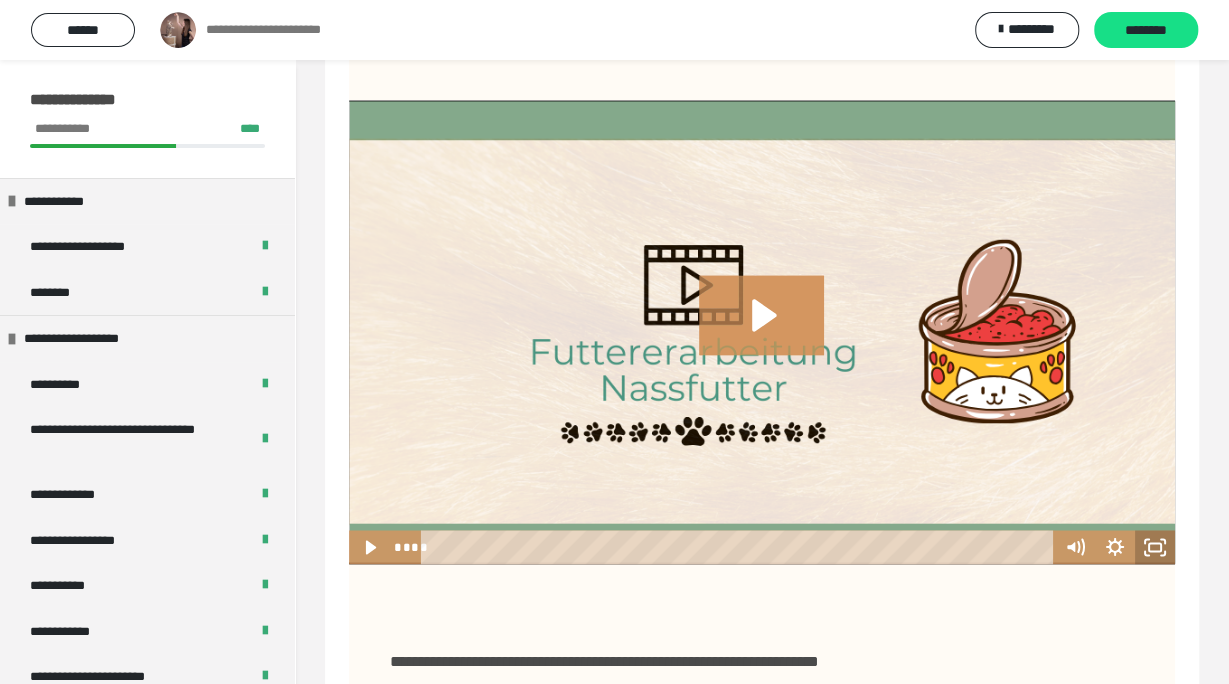 click 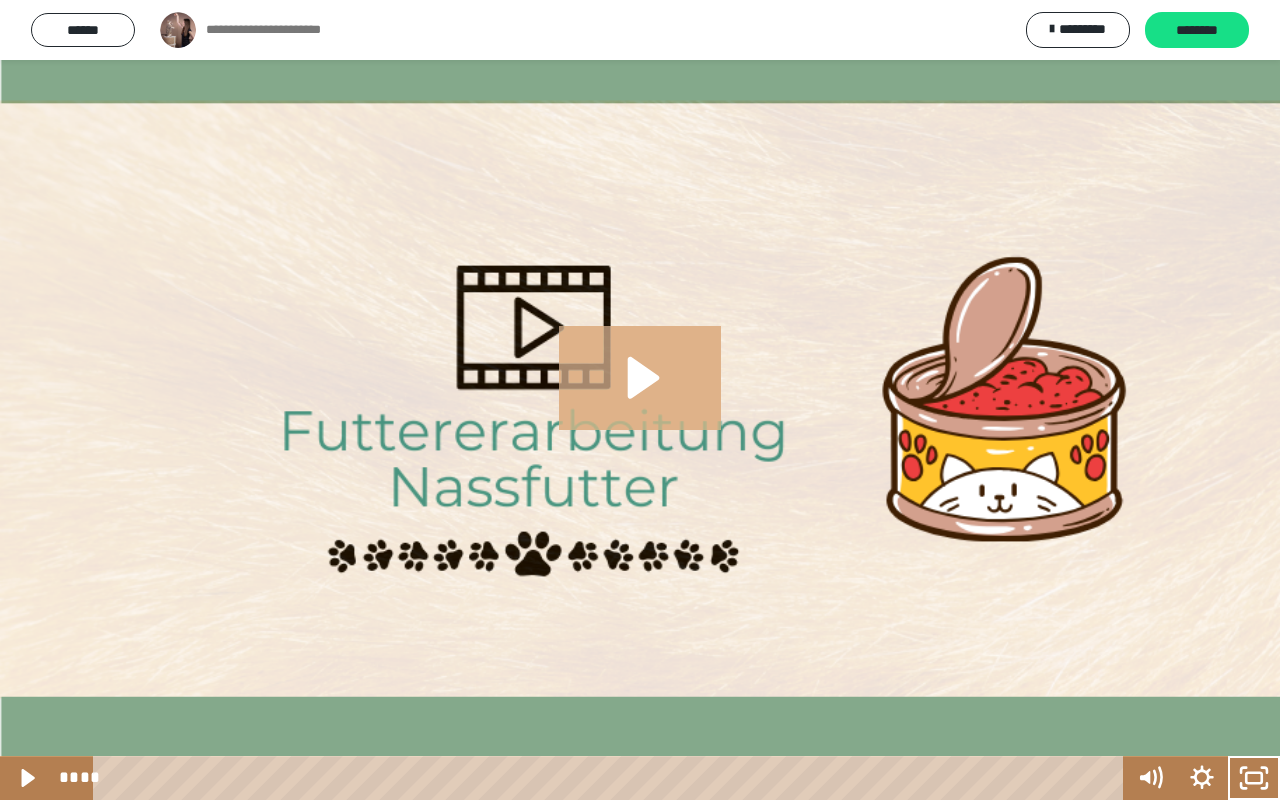 click 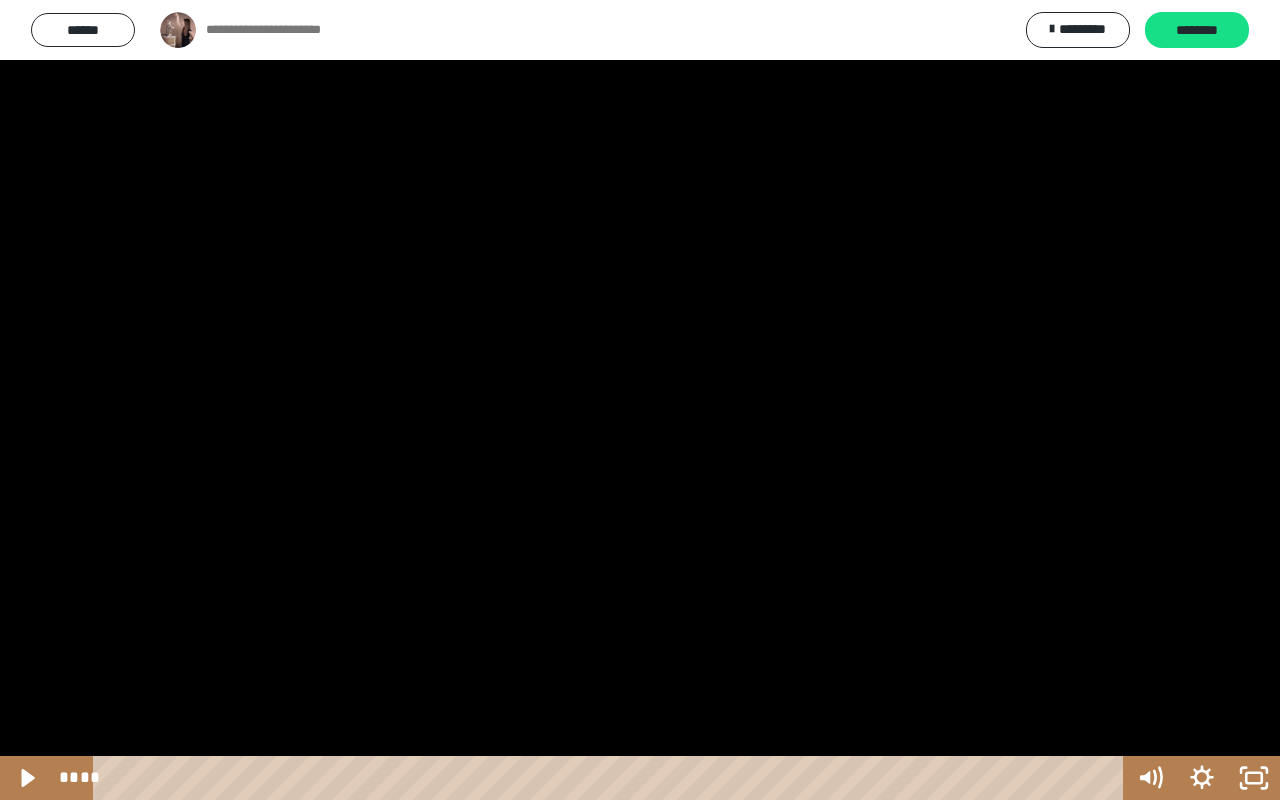 click at bounding box center [640, 400] 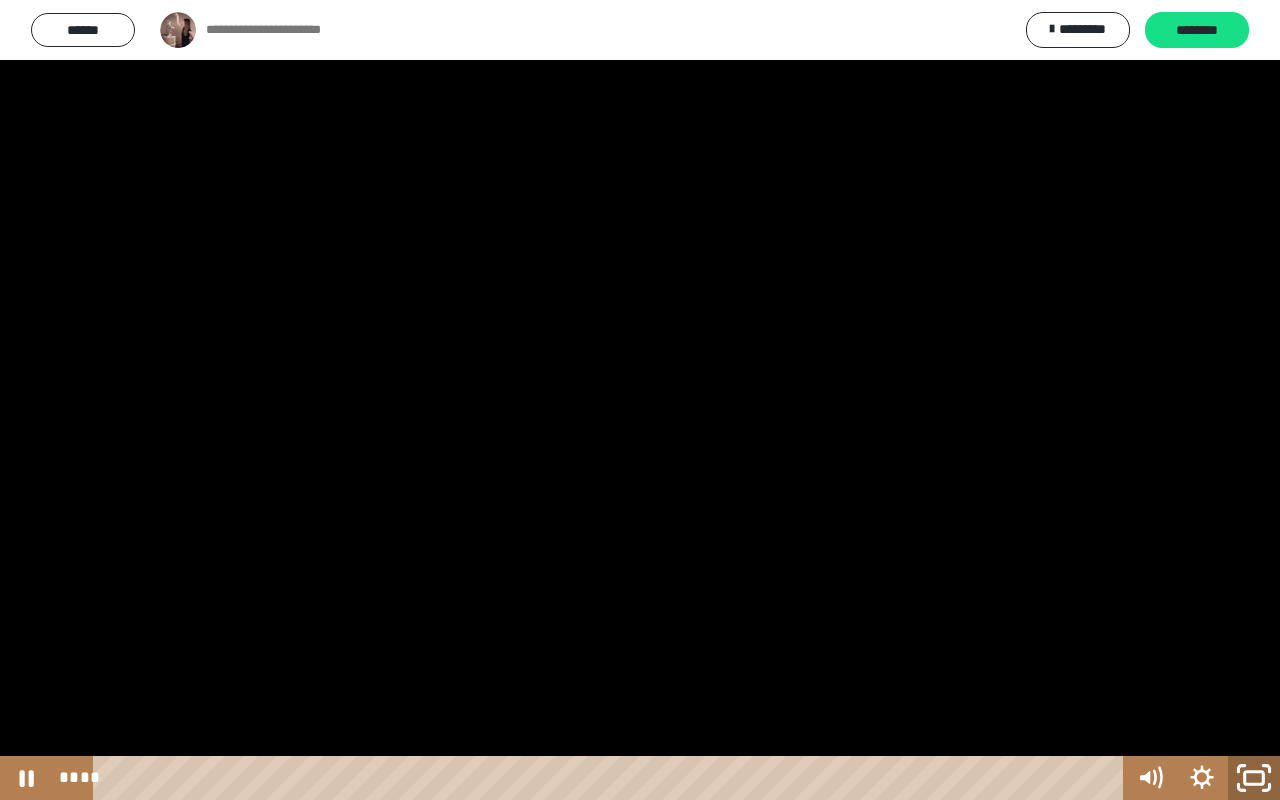 click 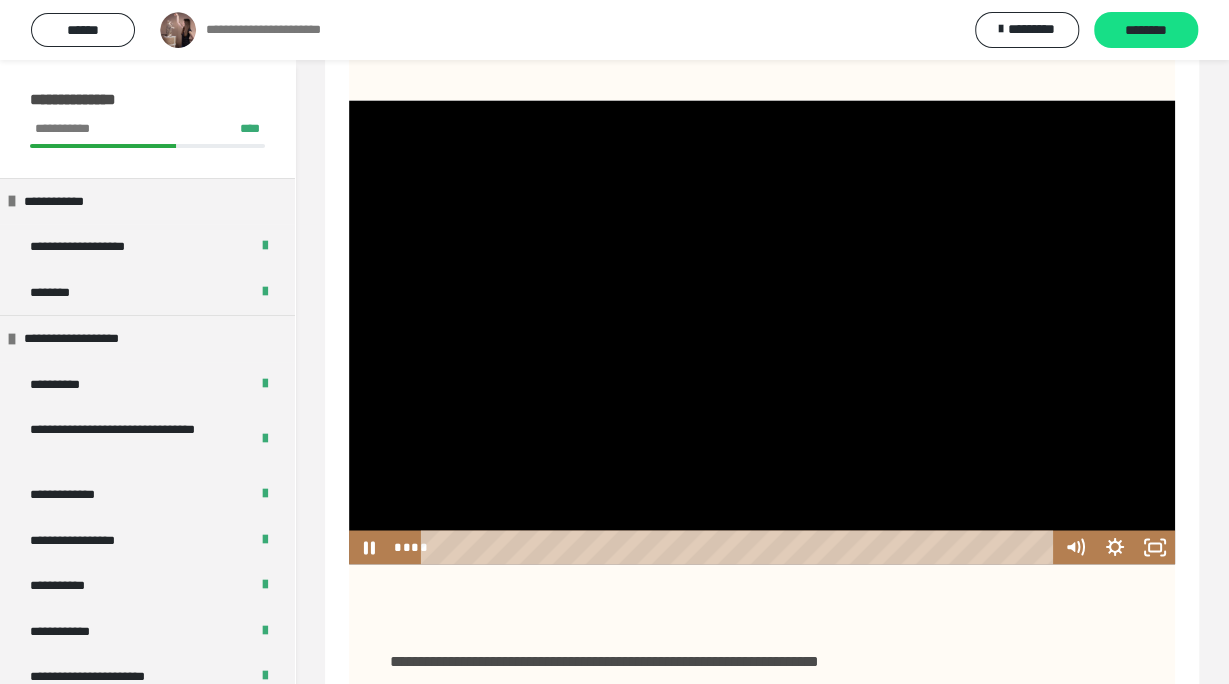 click at bounding box center (762, 332) 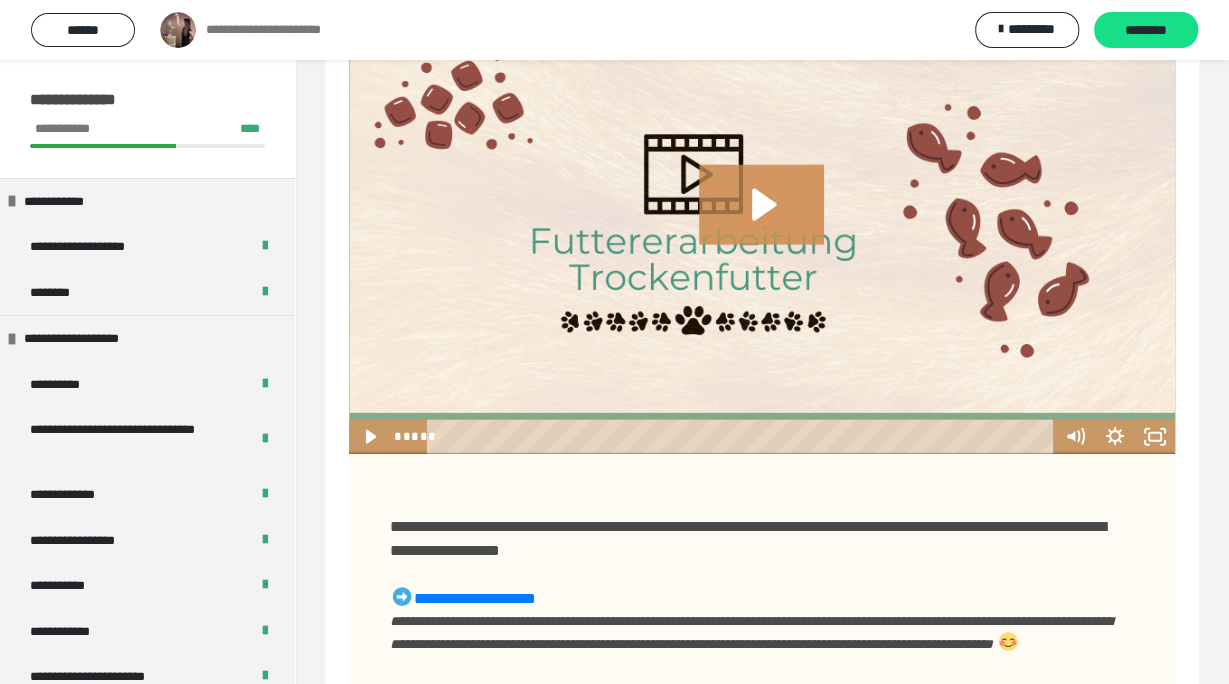 scroll, scrollTop: 2080, scrollLeft: 0, axis: vertical 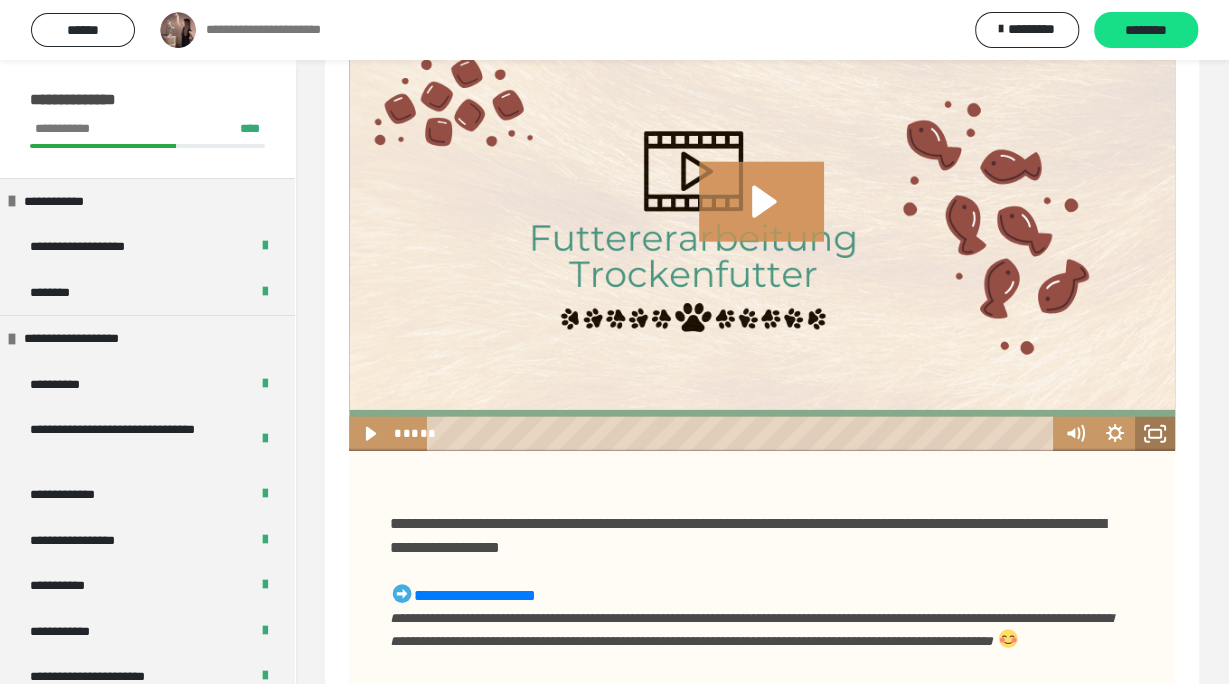 click 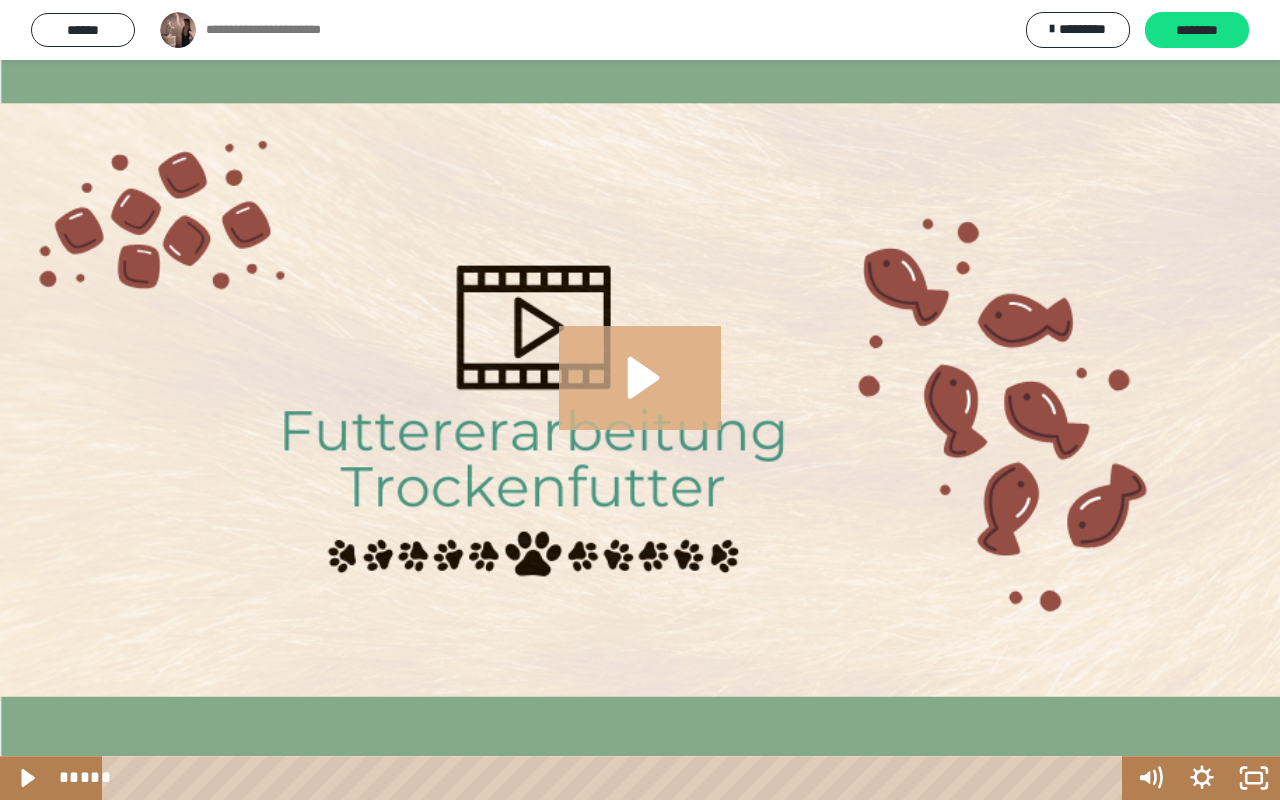 click 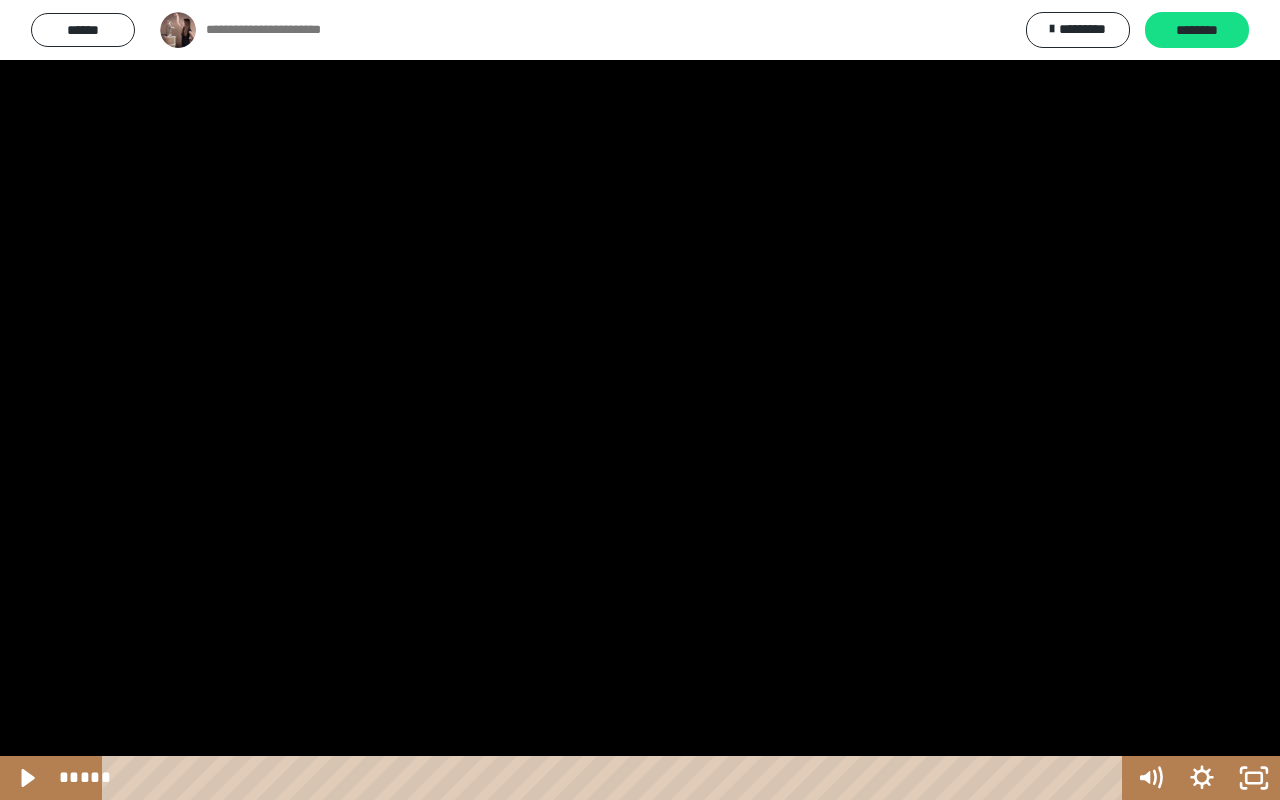 click at bounding box center [640, 400] 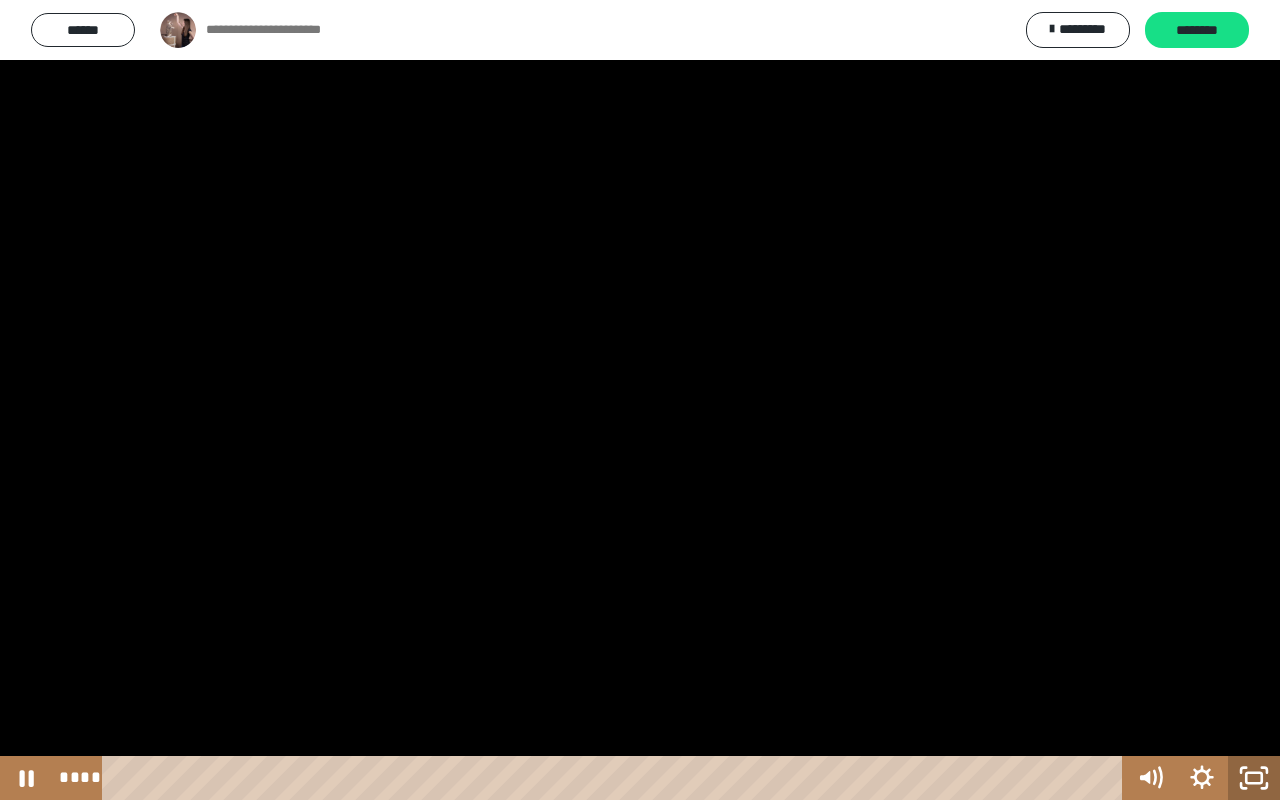 click 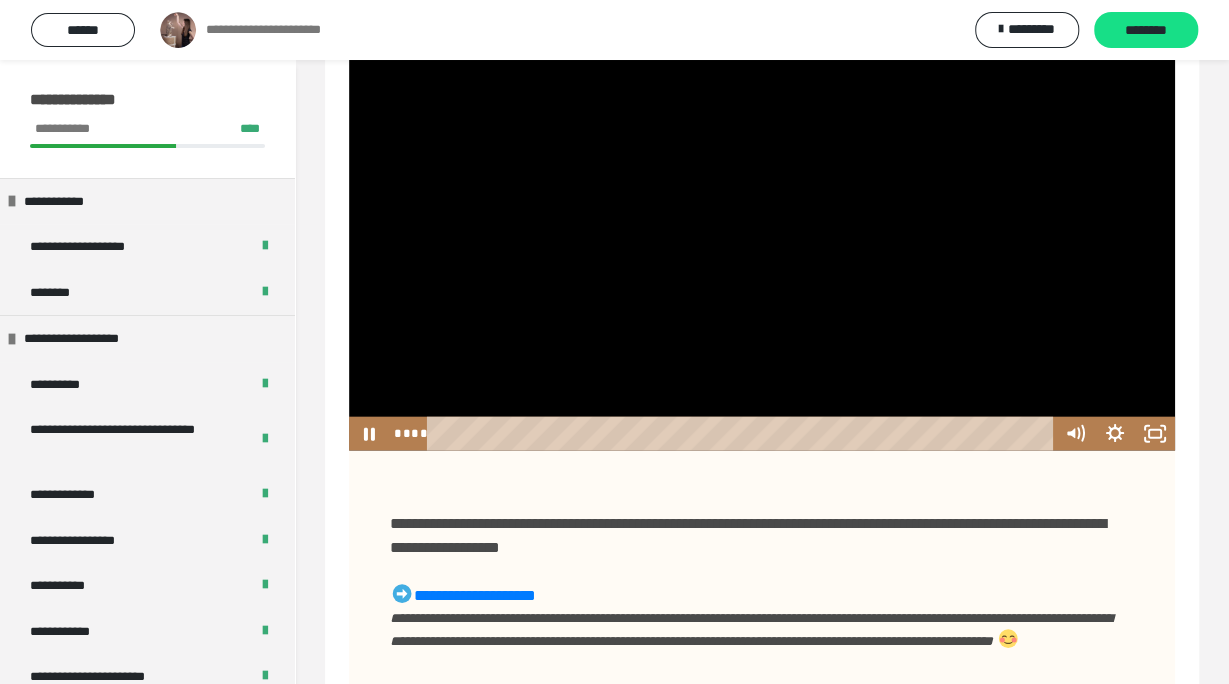 click at bounding box center (762, 218) 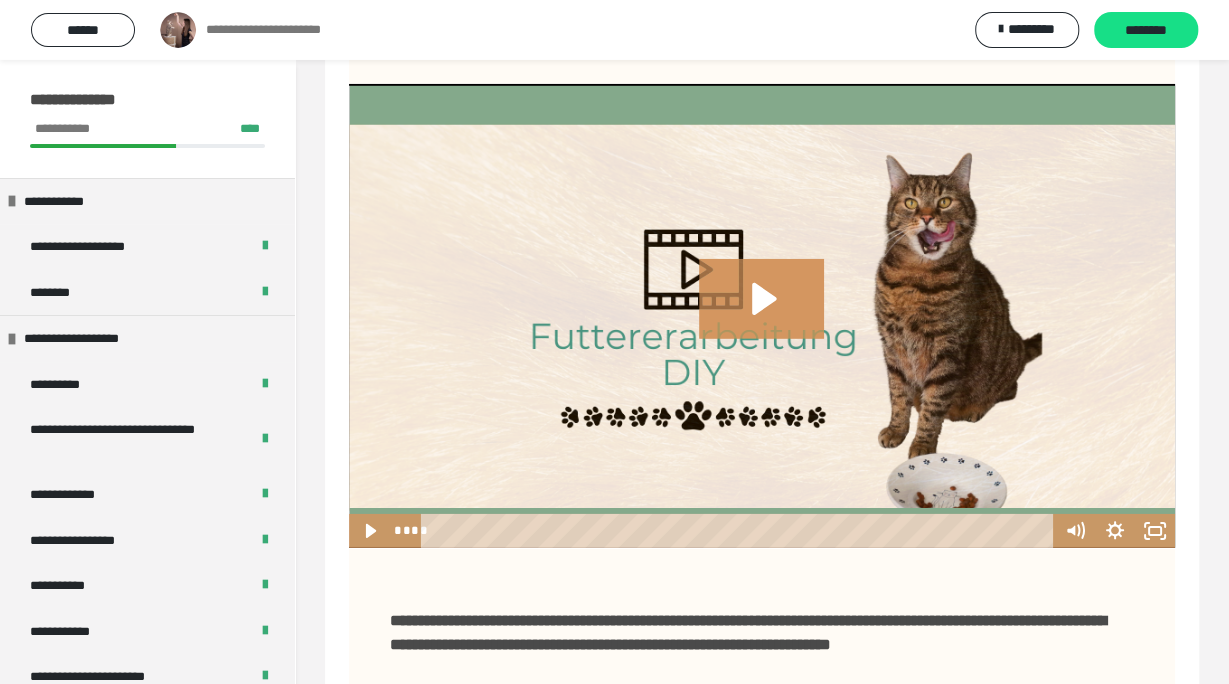 scroll, scrollTop: 2912, scrollLeft: 0, axis: vertical 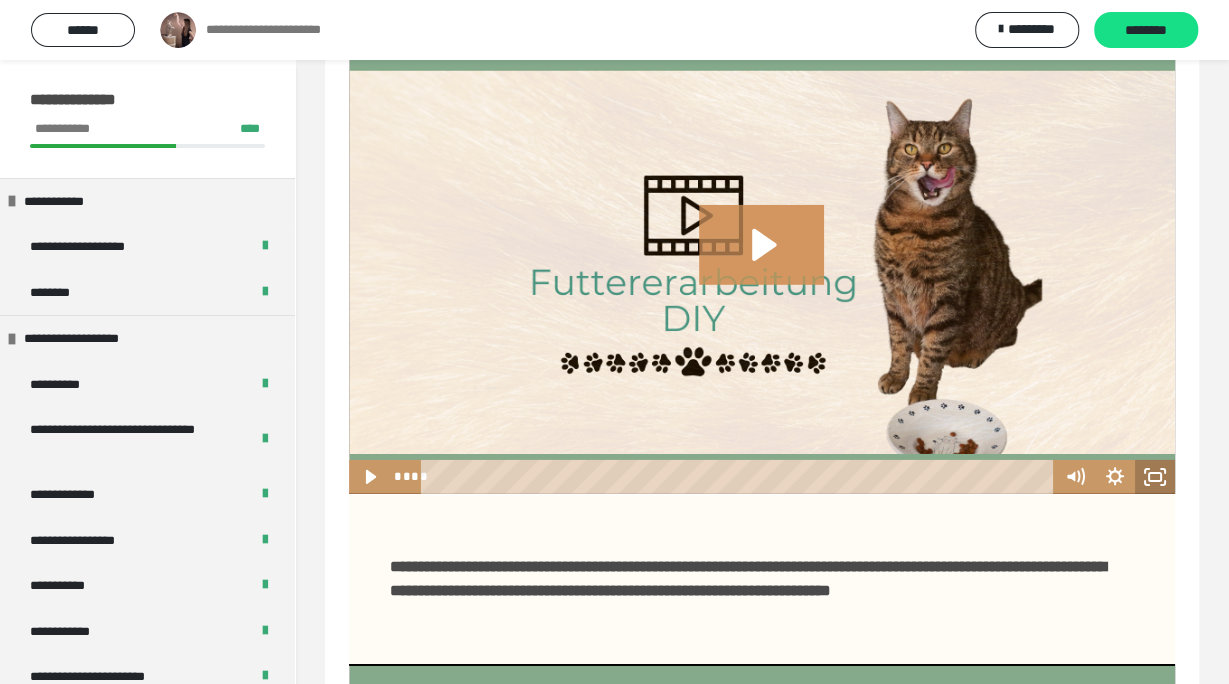 click 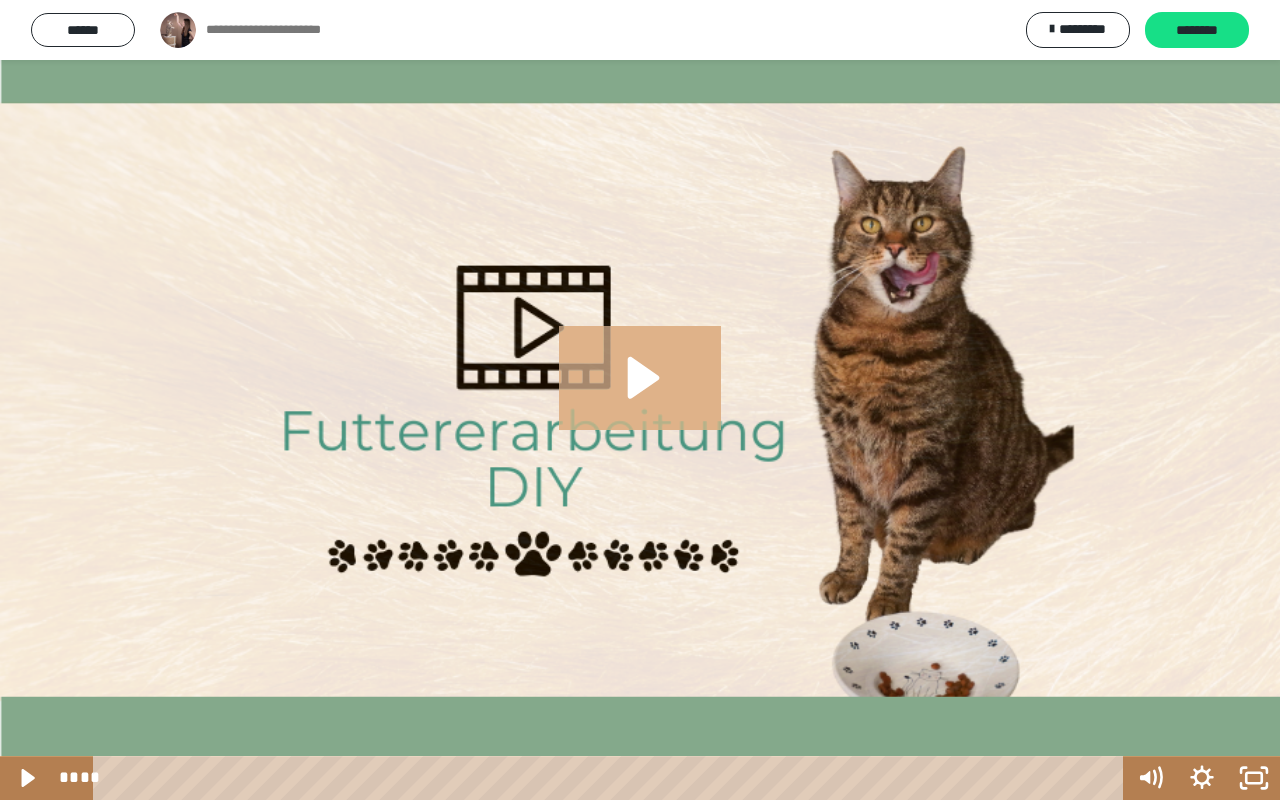 click 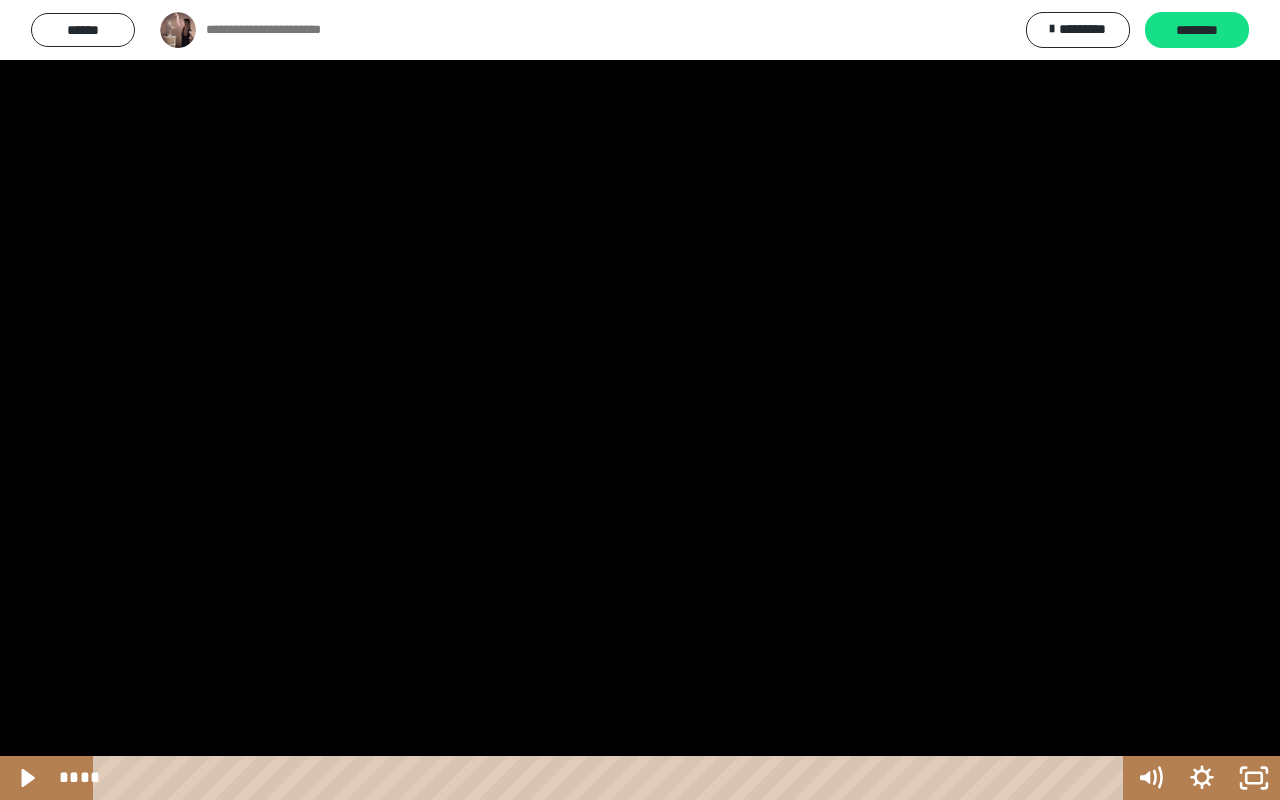 click 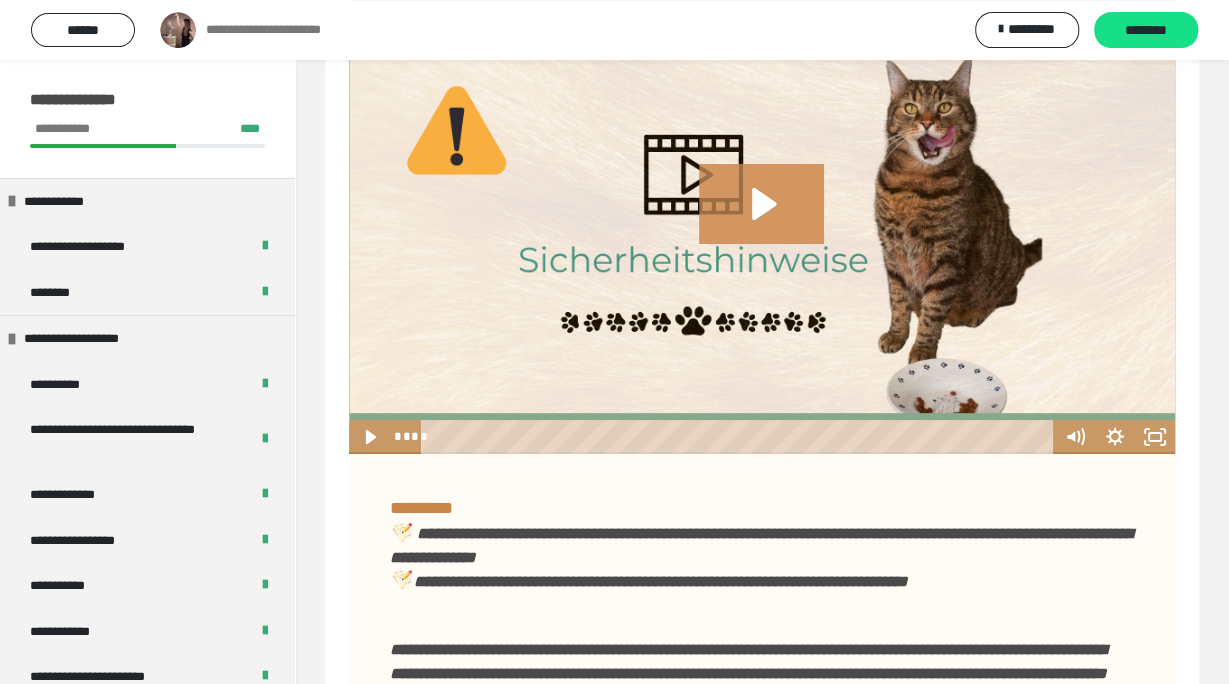 scroll, scrollTop: 3640, scrollLeft: 0, axis: vertical 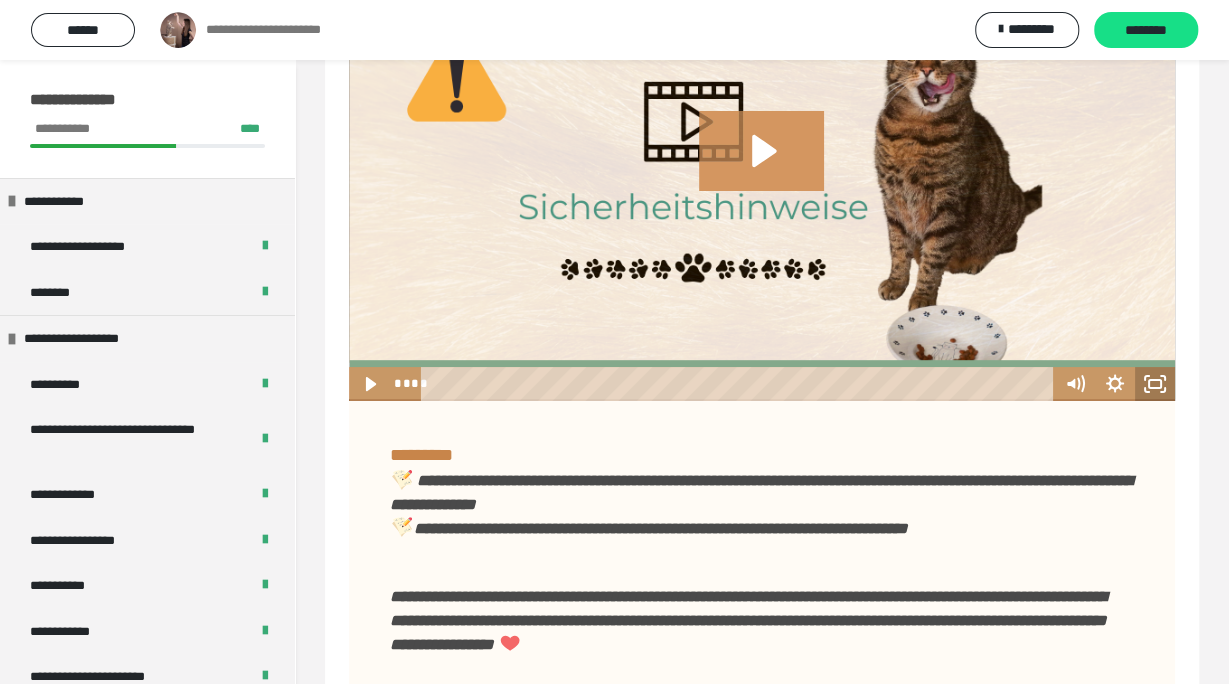 click 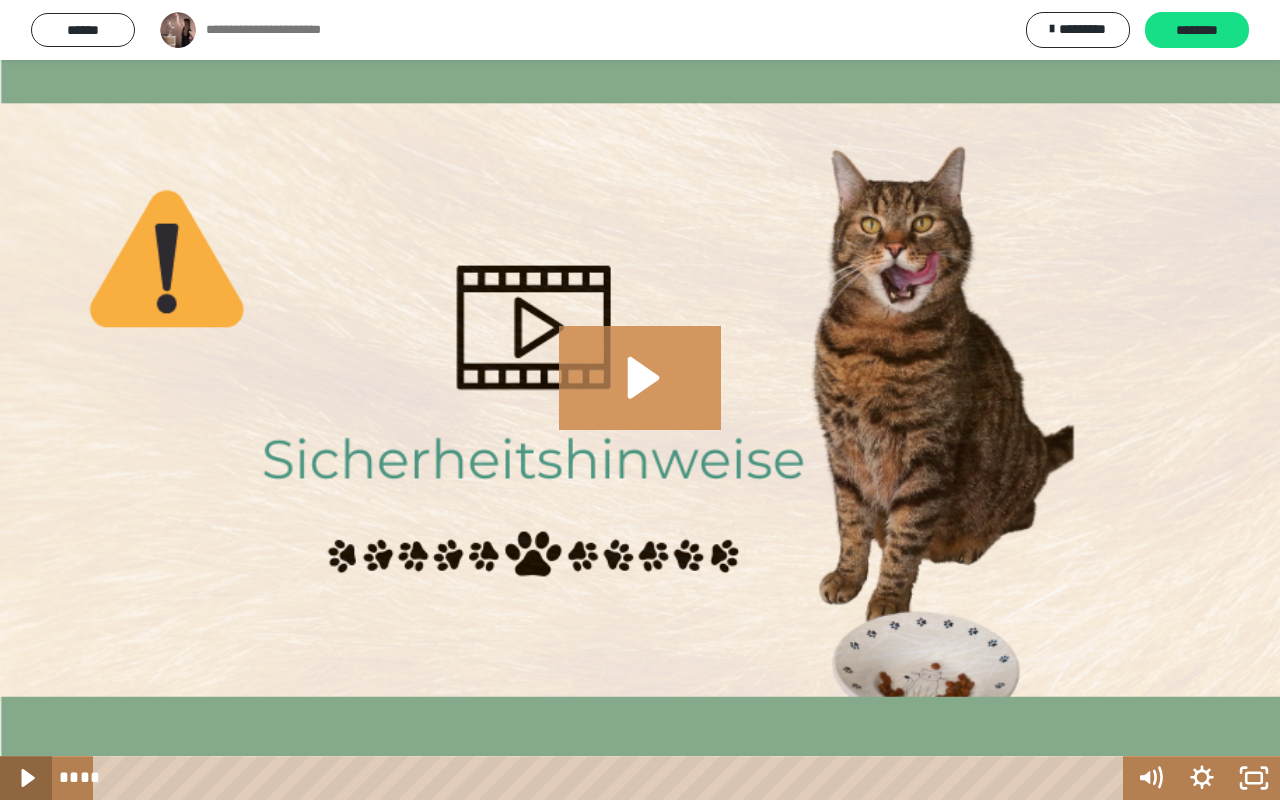 click 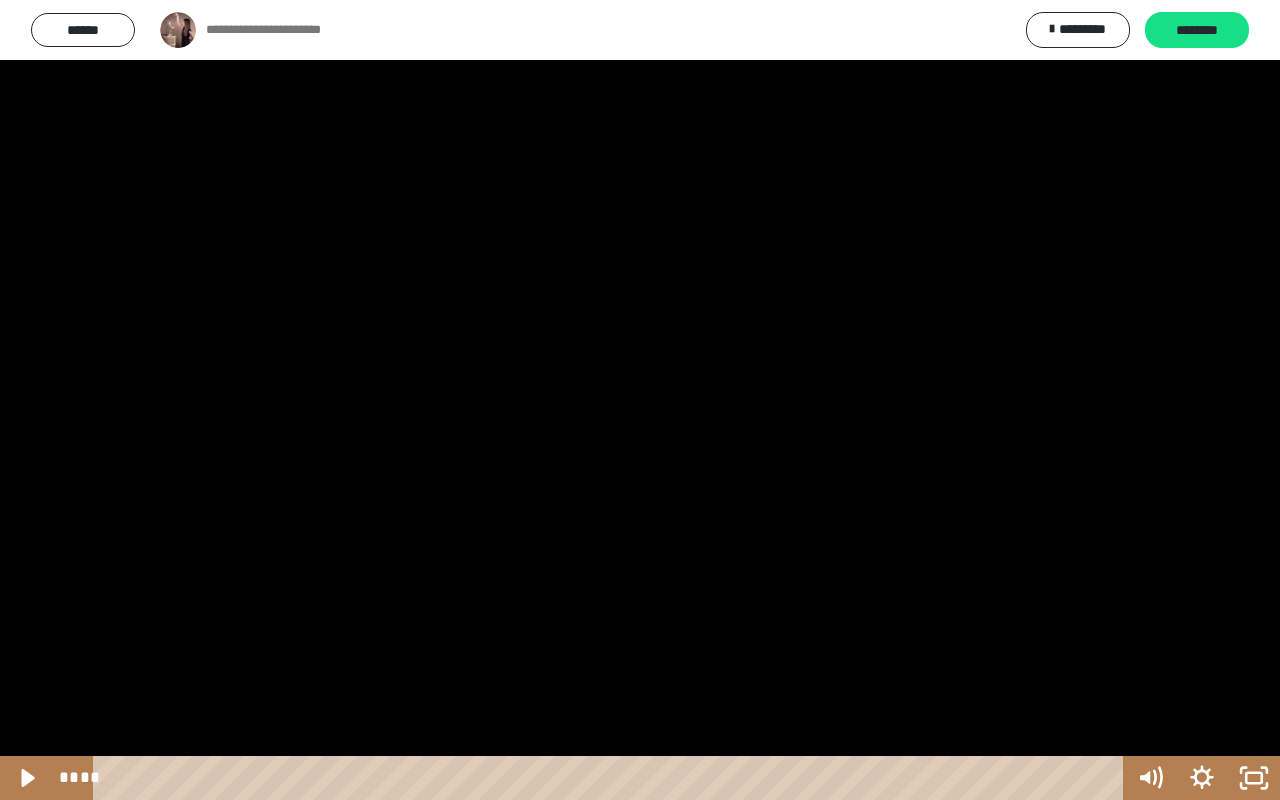 click 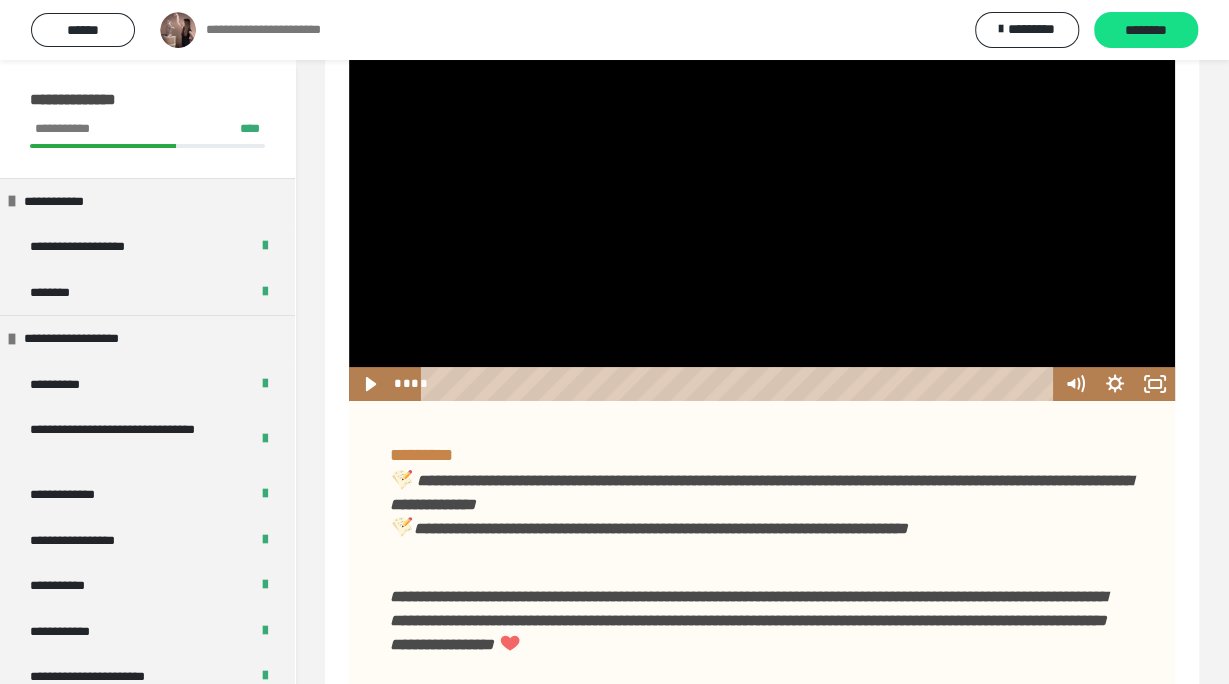 click on "**********" at bounding box center [762, 724] 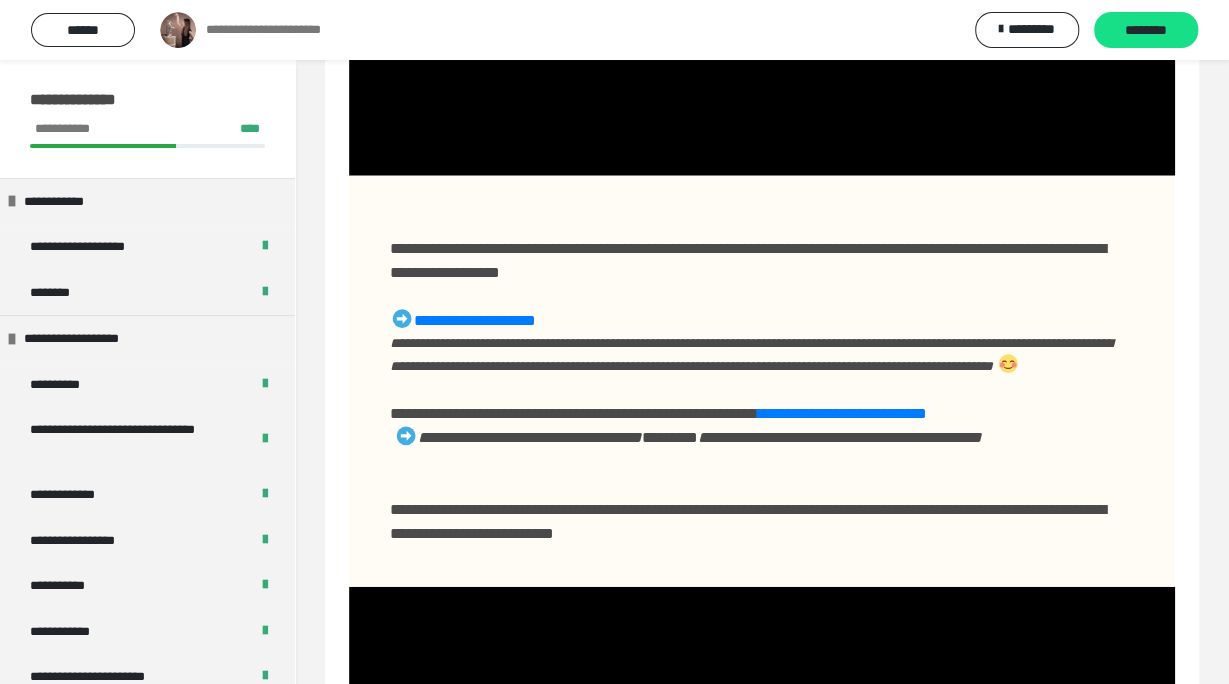 scroll, scrollTop: 1419, scrollLeft: 0, axis: vertical 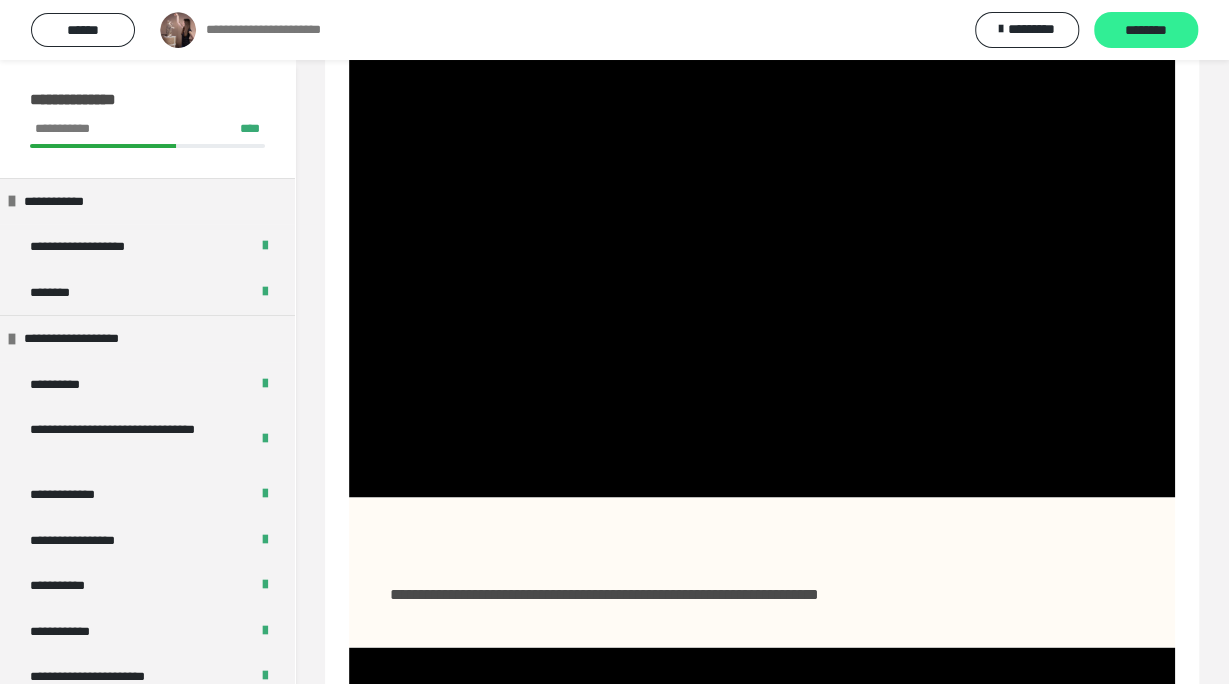 click on "********" at bounding box center [1146, 31] 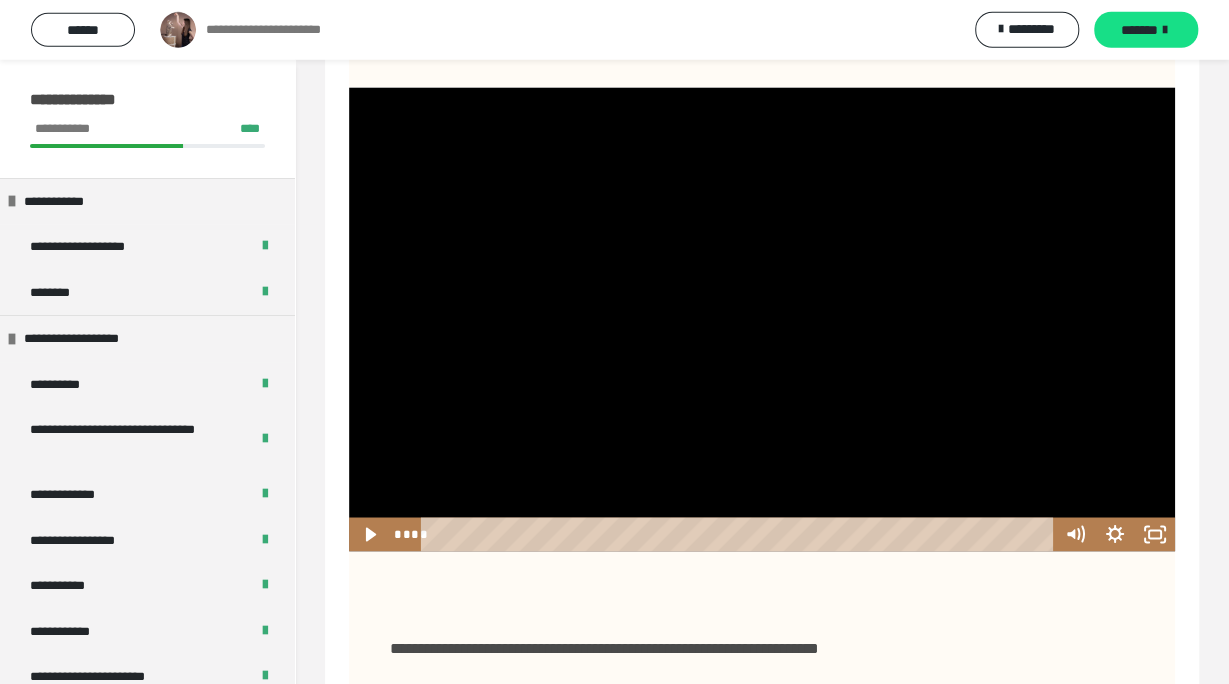 scroll, scrollTop: 1315, scrollLeft: 0, axis: vertical 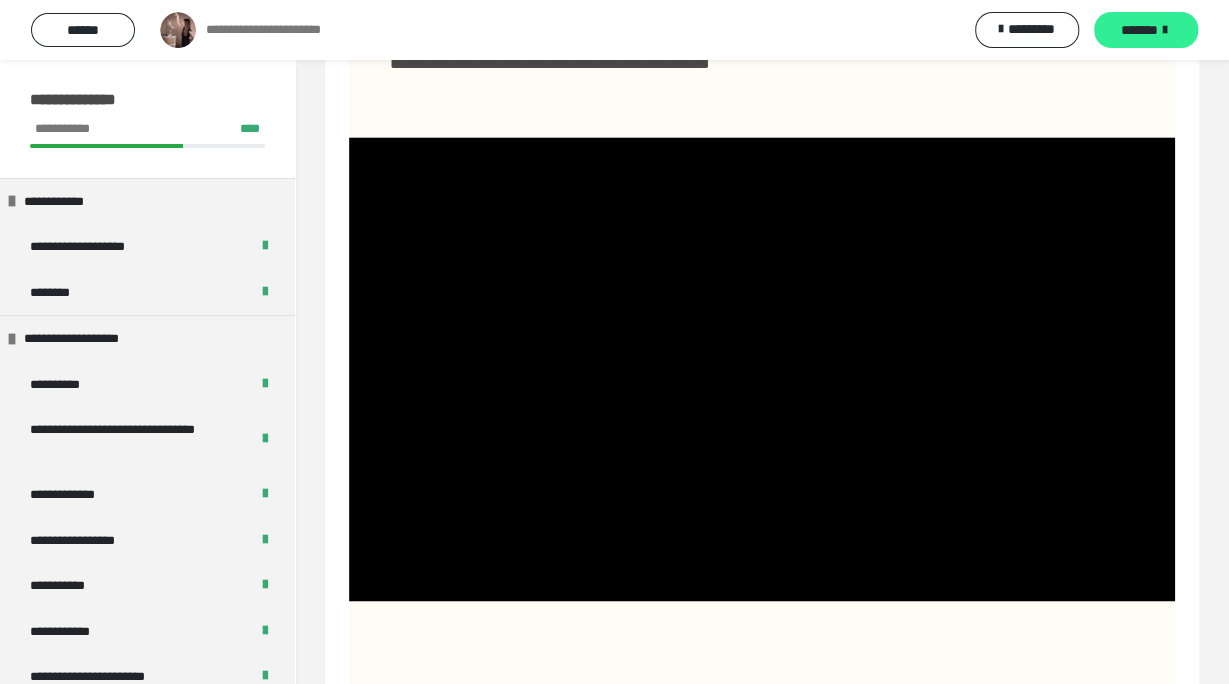 click on "*******" at bounding box center [1139, 30] 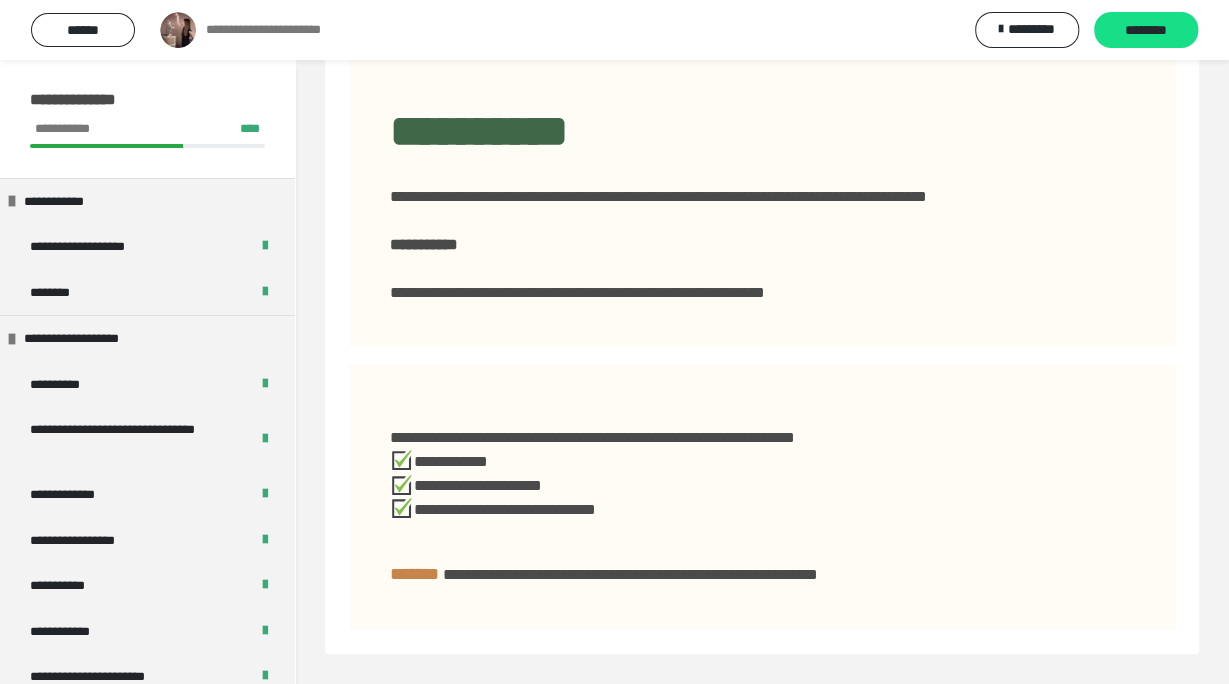 scroll, scrollTop: 85, scrollLeft: 0, axis: vertical 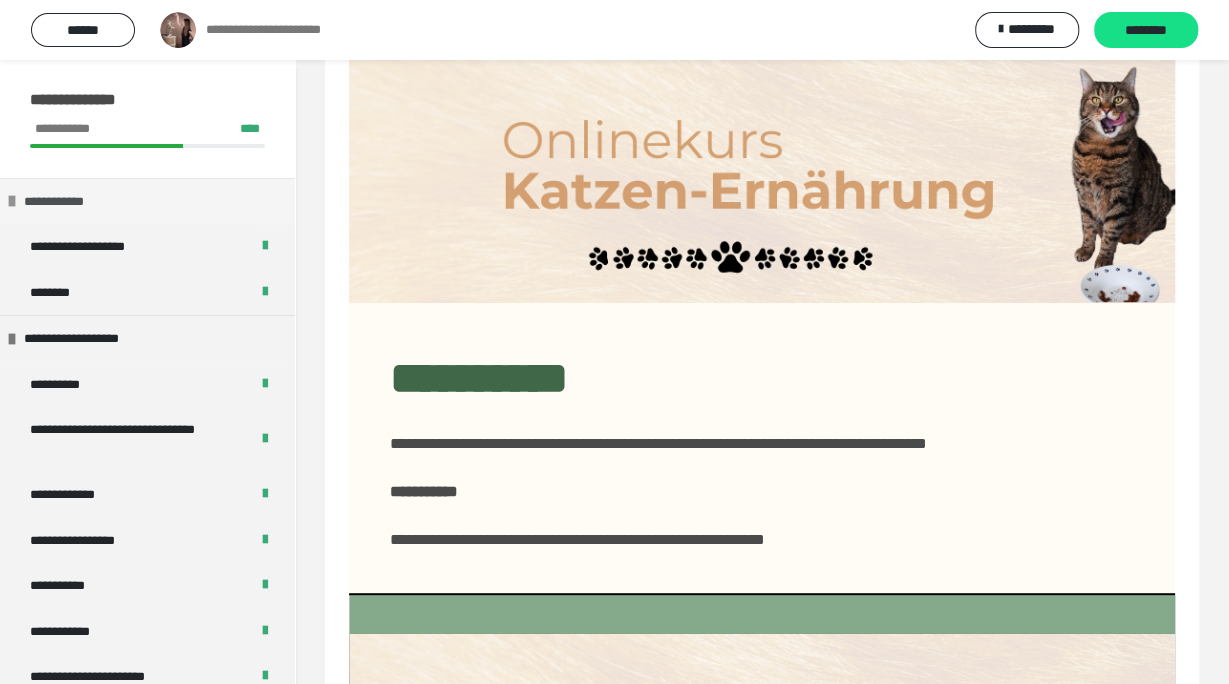 click at bounding box center [12, 201] 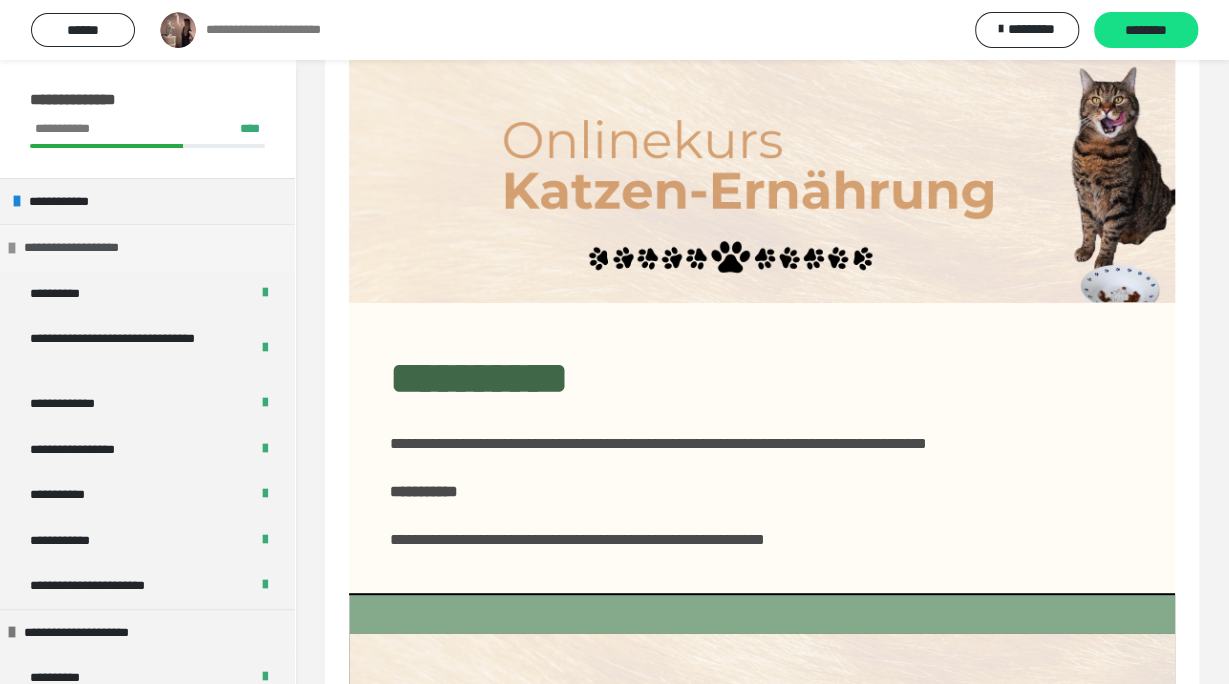 click at bounding box center (12, 248) 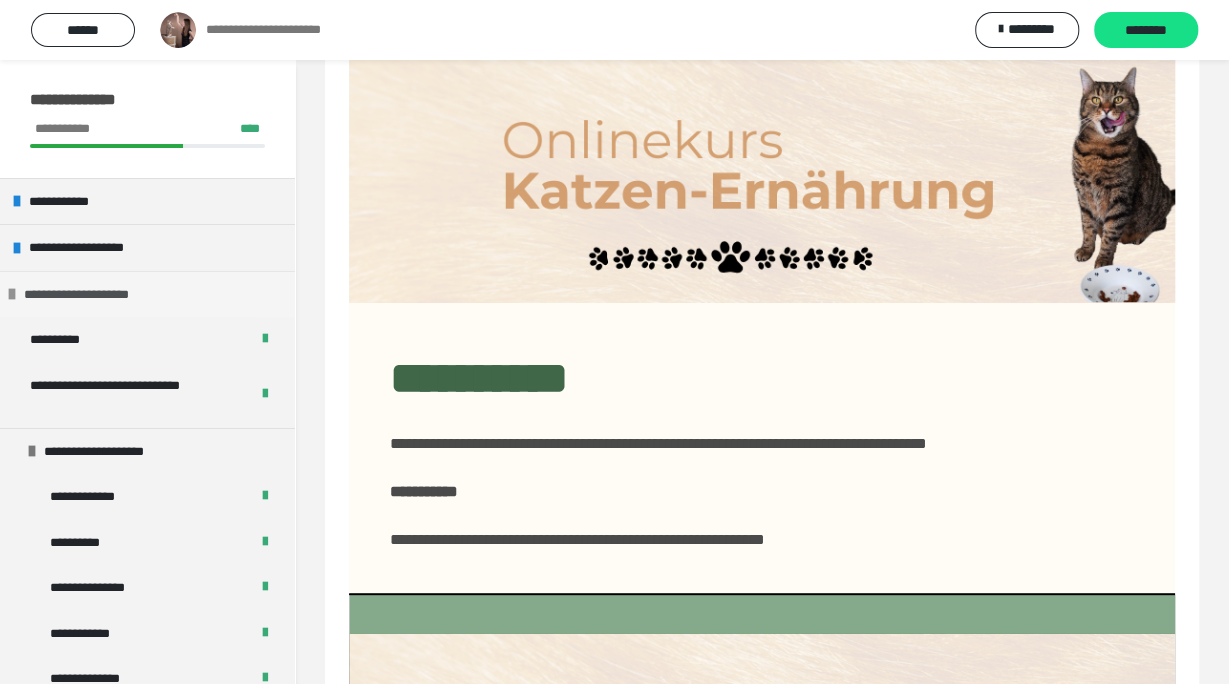 click at bounding box center [12, 294] 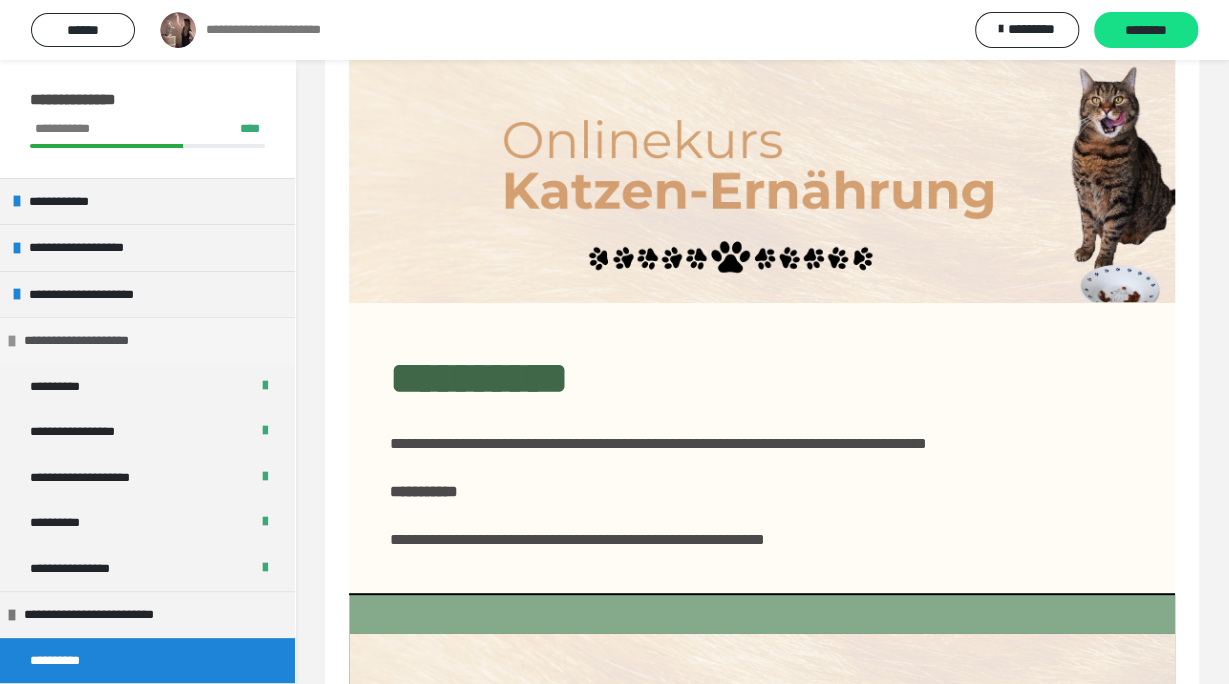 click at bounding box center (12, 341) 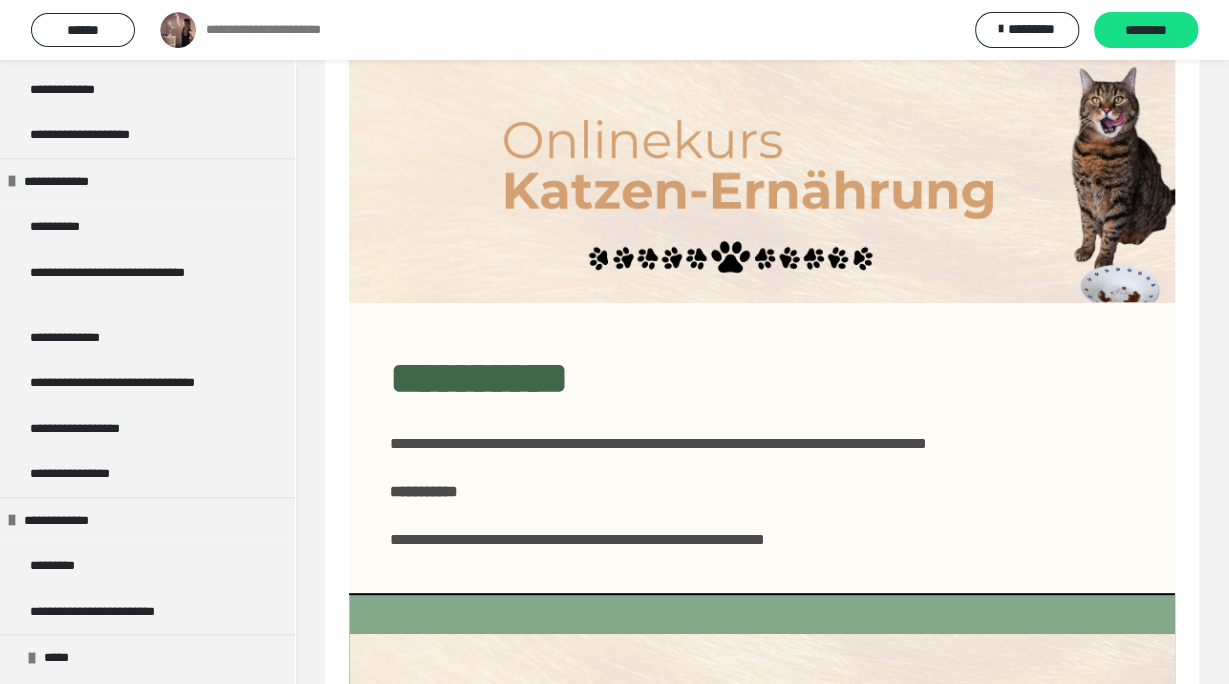 scroll, scrollTop: 0, scrollLeft: 0, axis: both 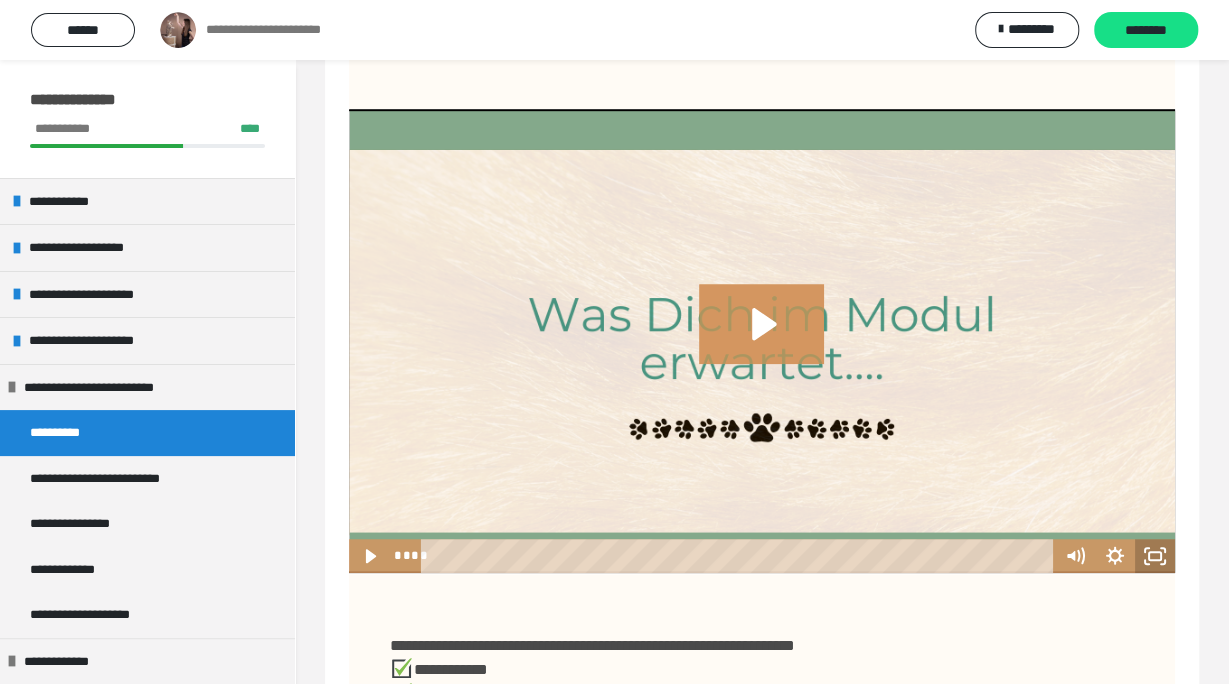 click 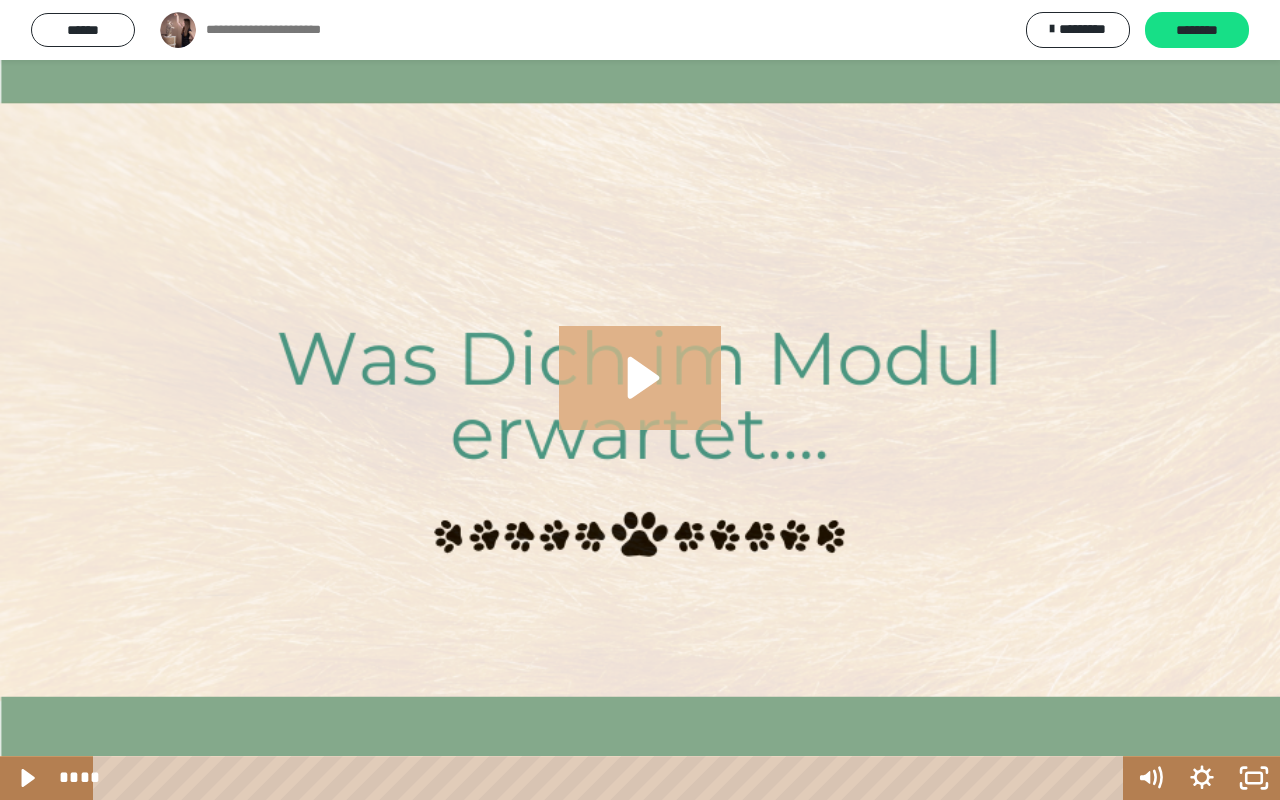 click 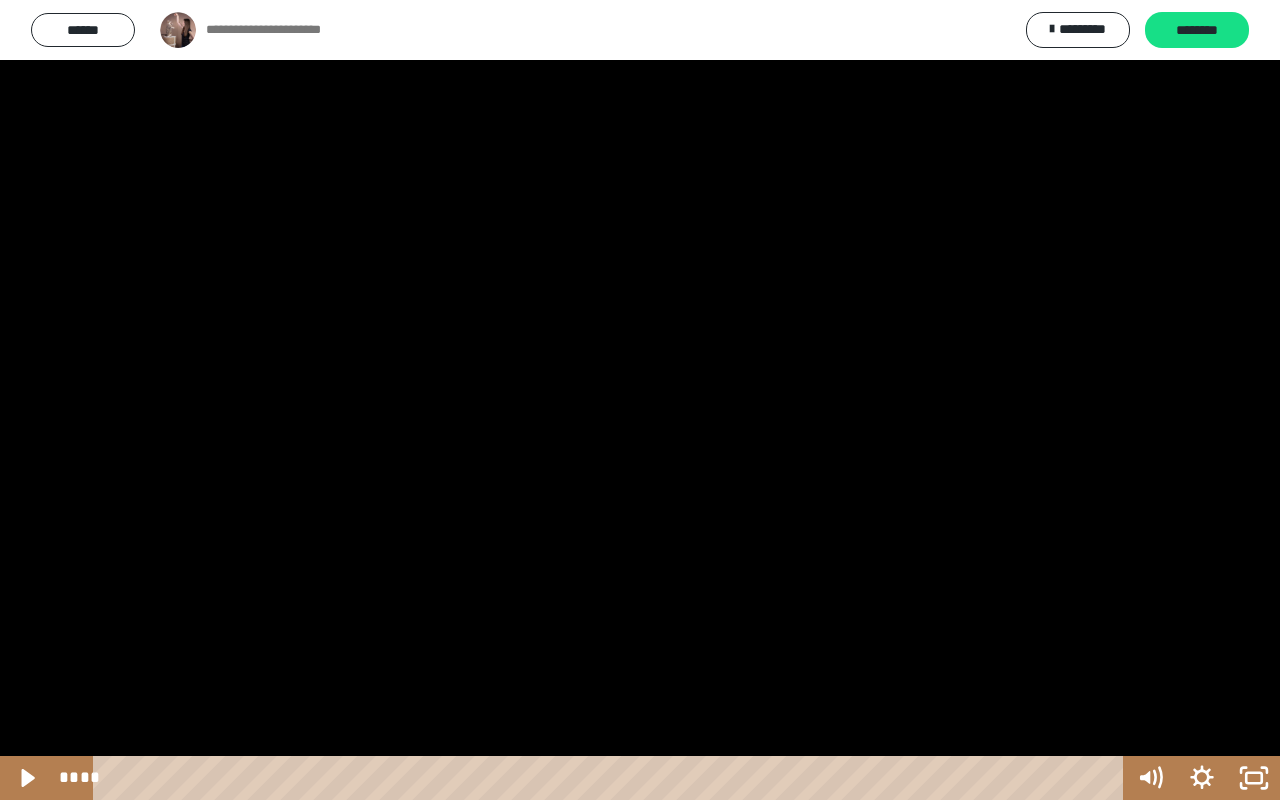 drag, startPoint x: 1216, startPoint y: 717, endPoint x: 1250, endPoint y: 778, distance: 69.83552 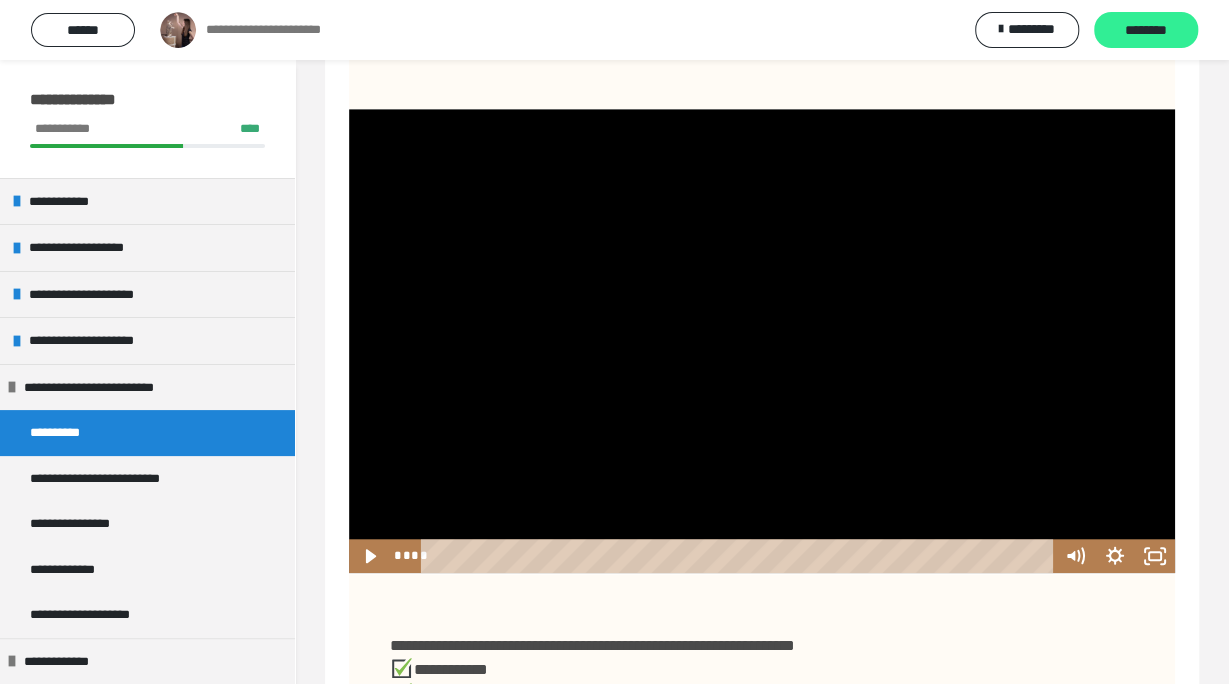click on "********" at bounding box center [1146, 31] 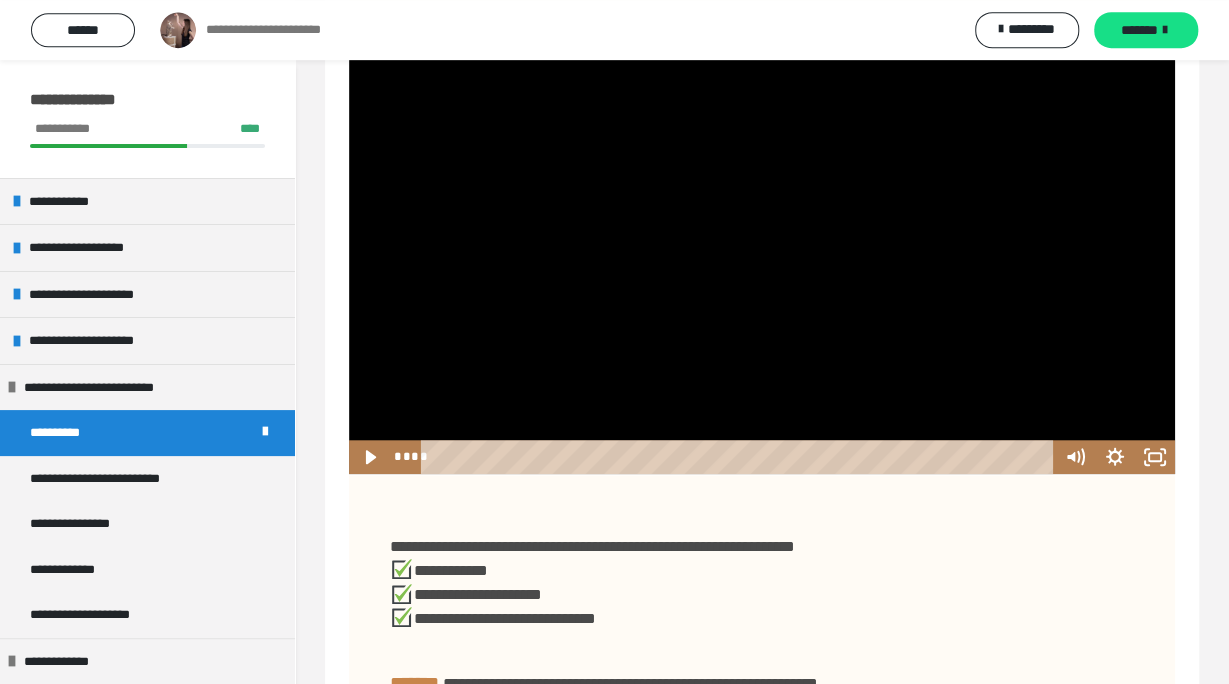scroll, scrollTop: 777, scrollLeft: 0, axis: vertical 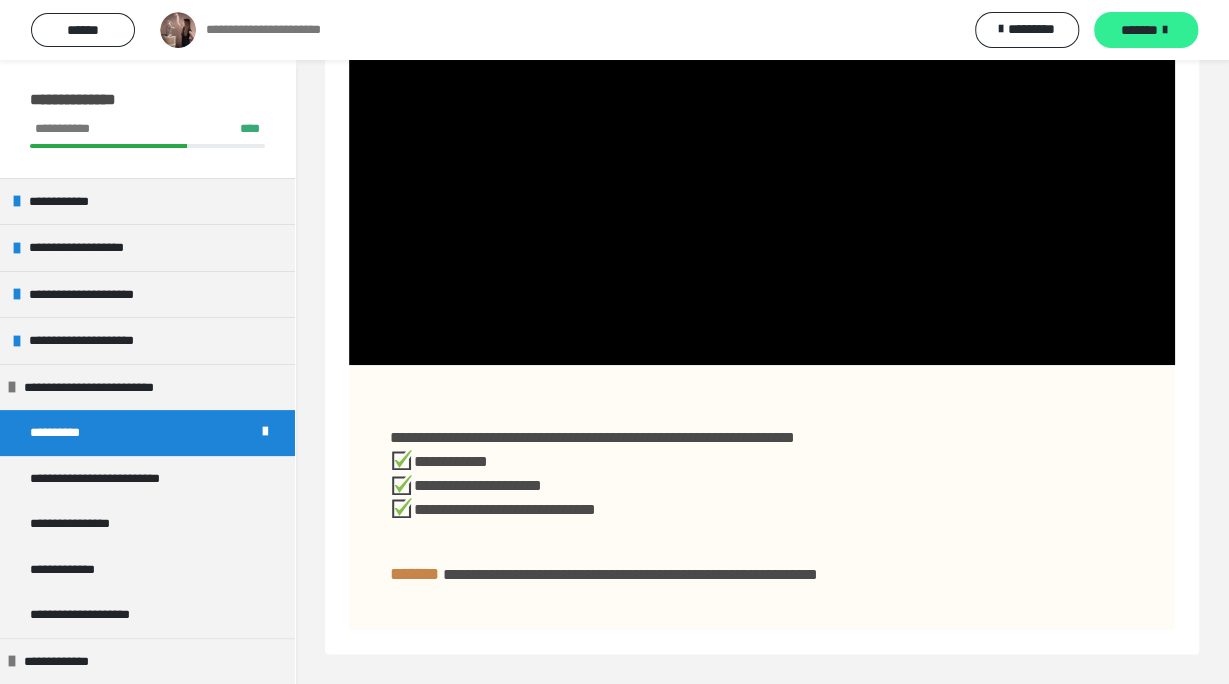 click on "*******" at bounding box center [1146, 30] 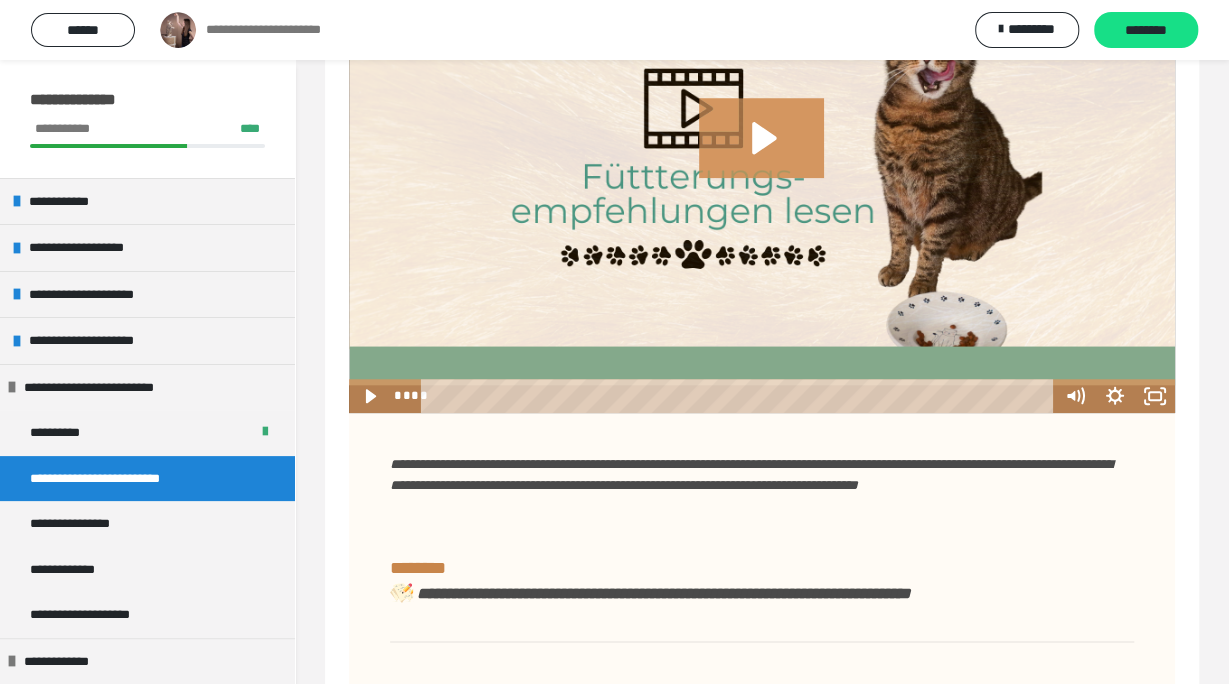 scroll, scrollTop: 656, scrollLeft: 0, axis: vertical 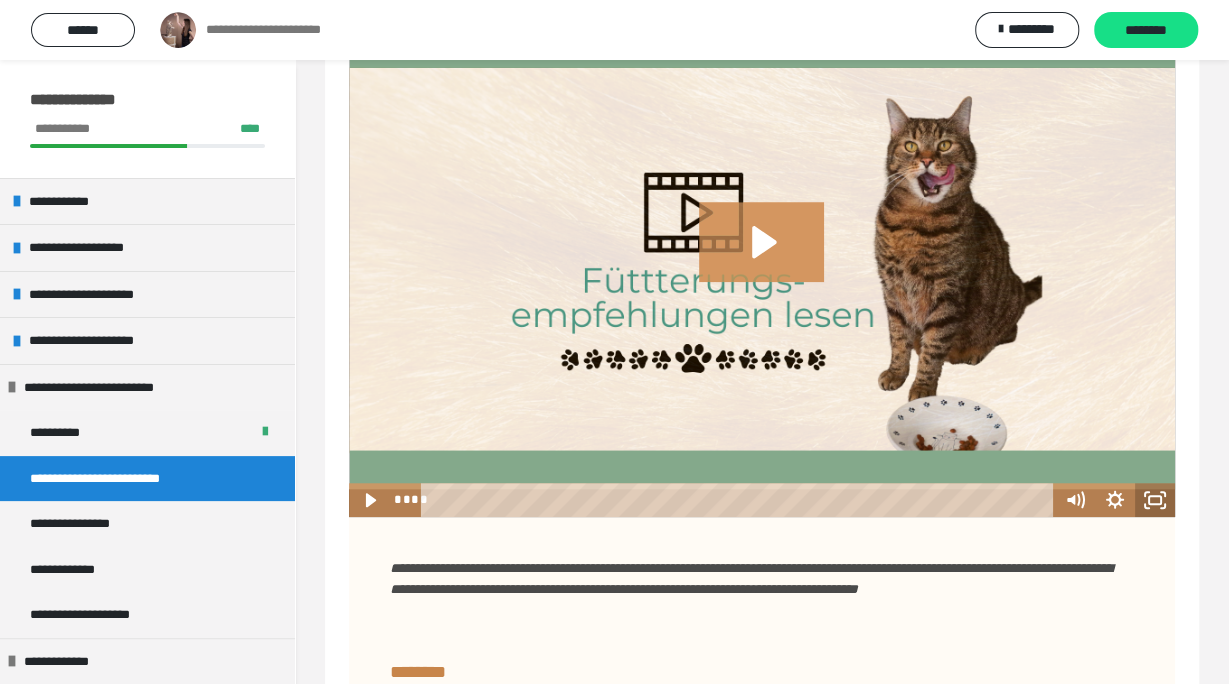 click 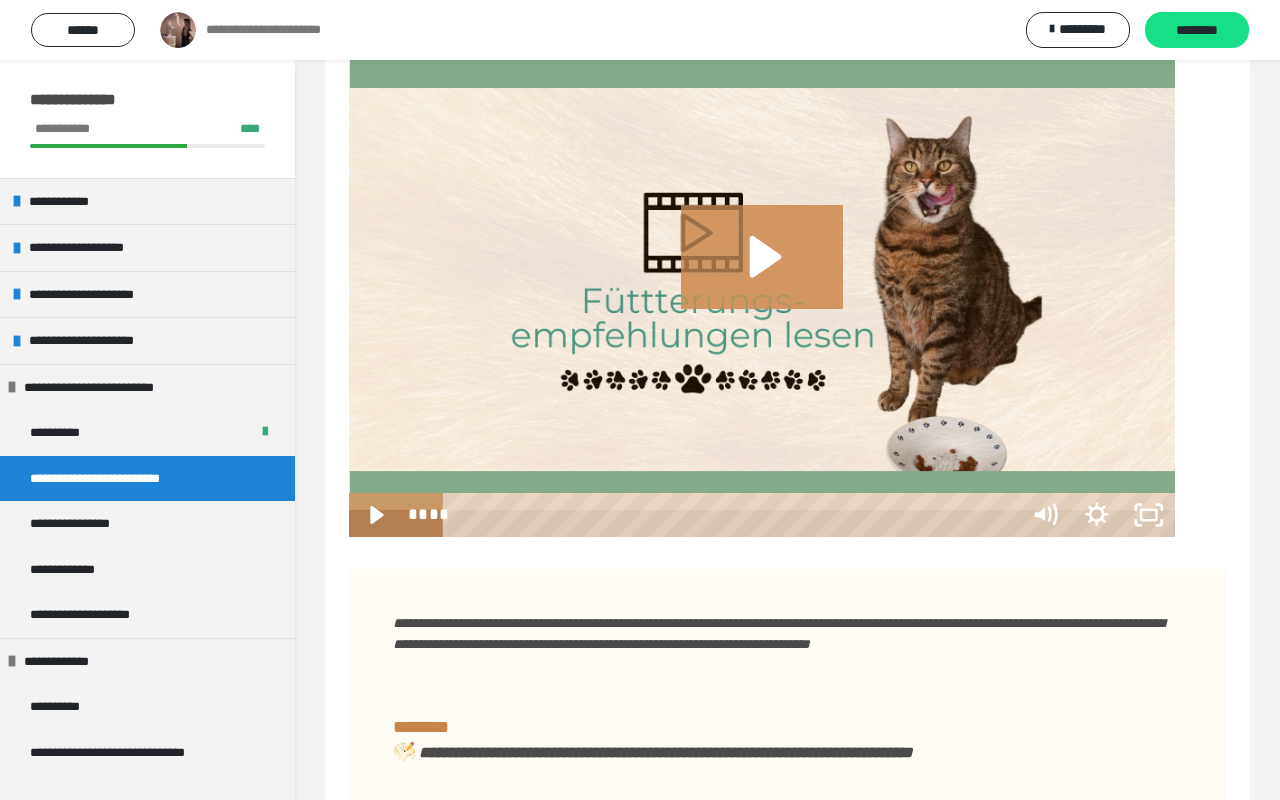 type 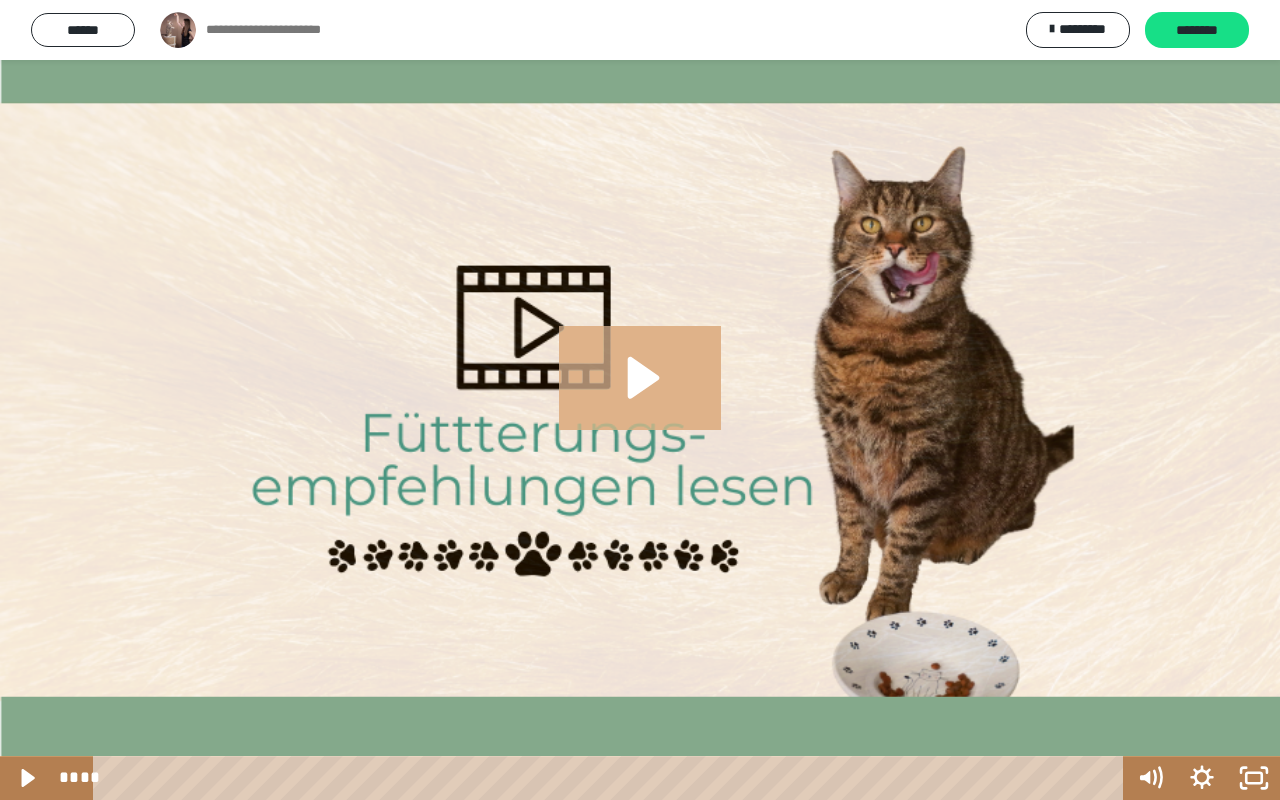click 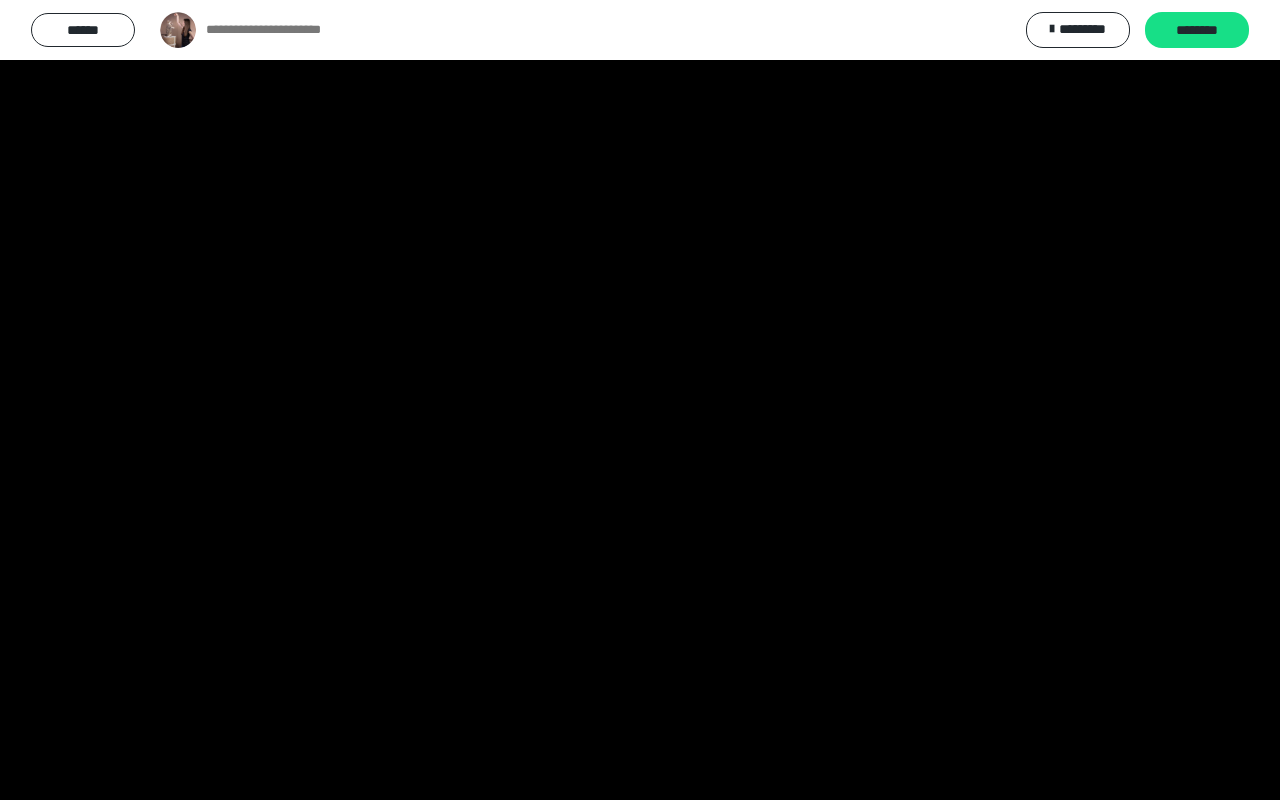 type 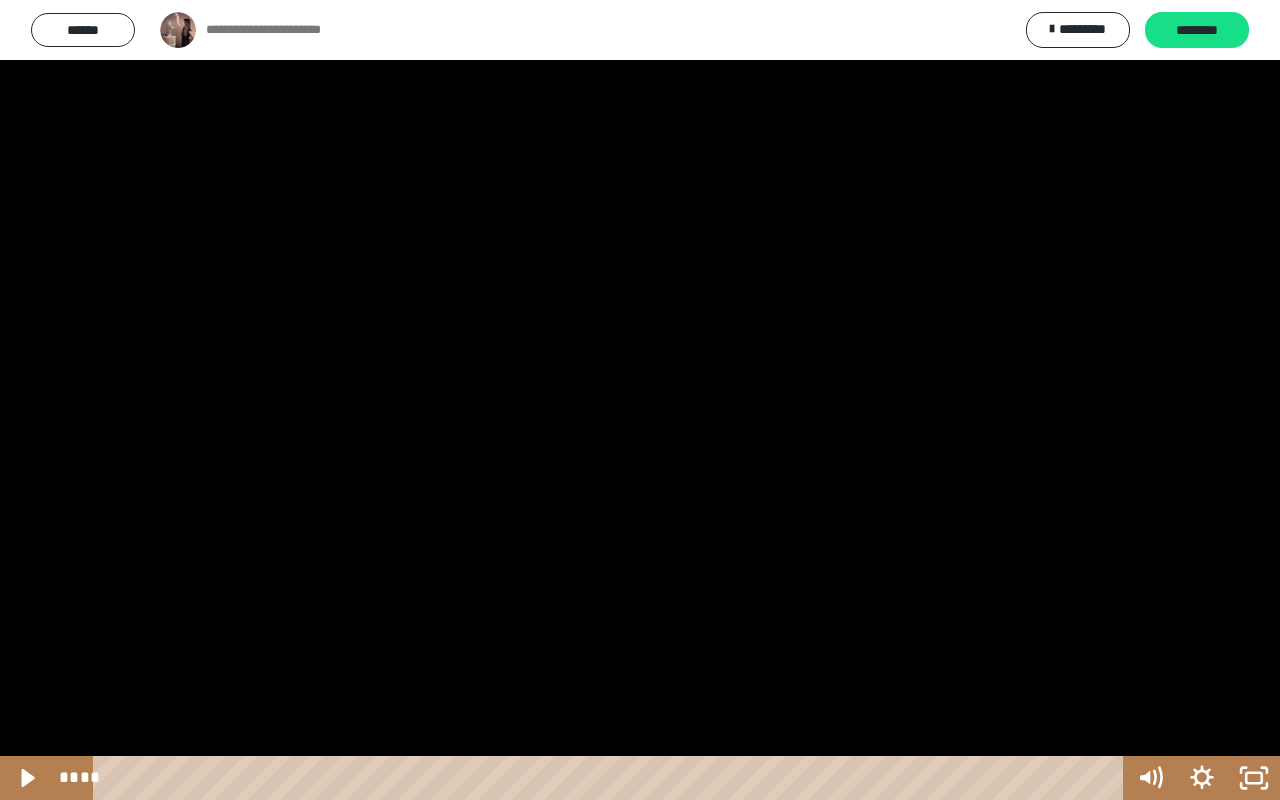 click at bounding box center [640, 400] 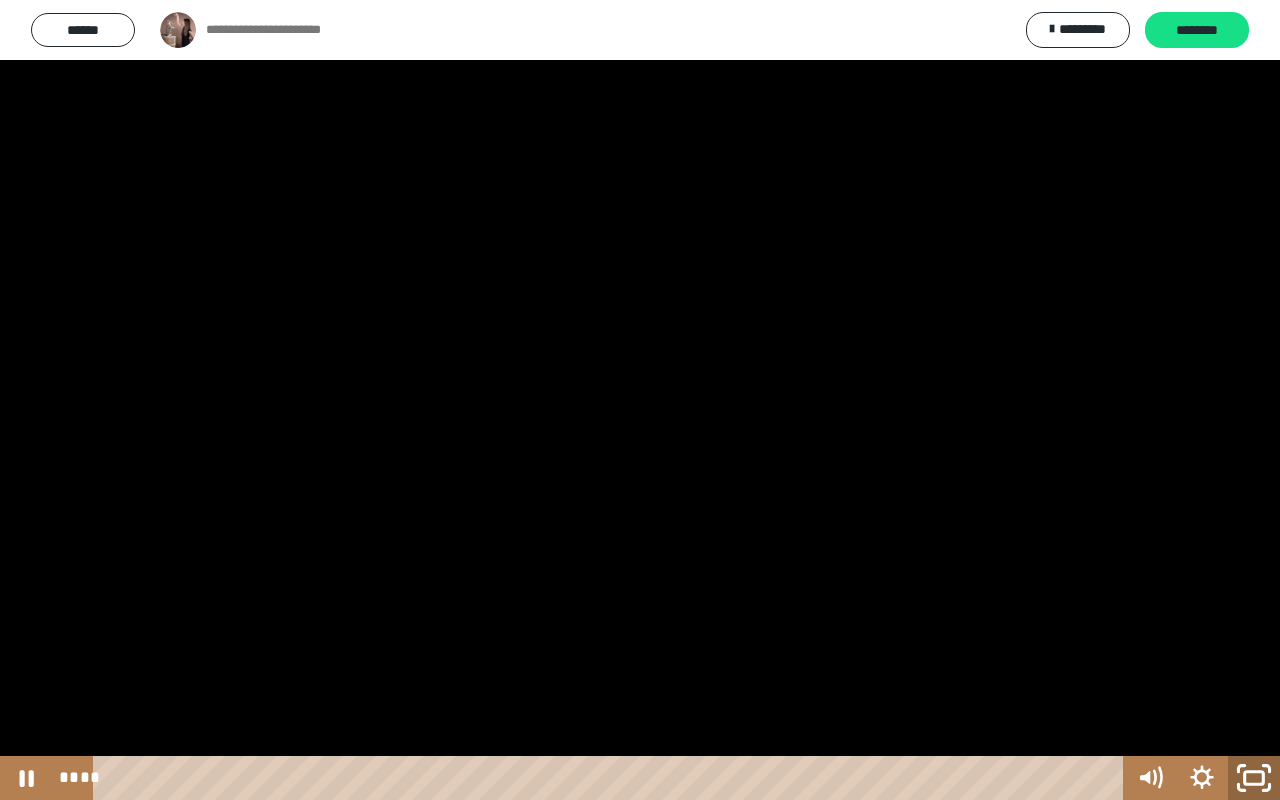 click 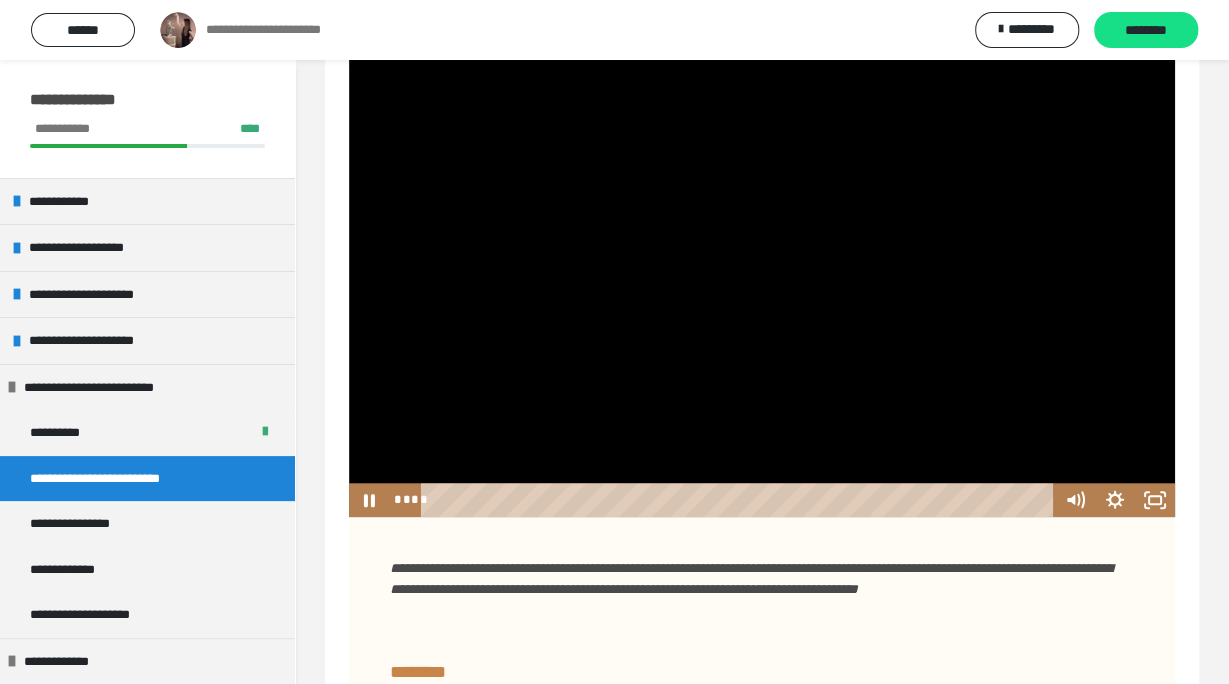 click at bounding box center [762, 259] 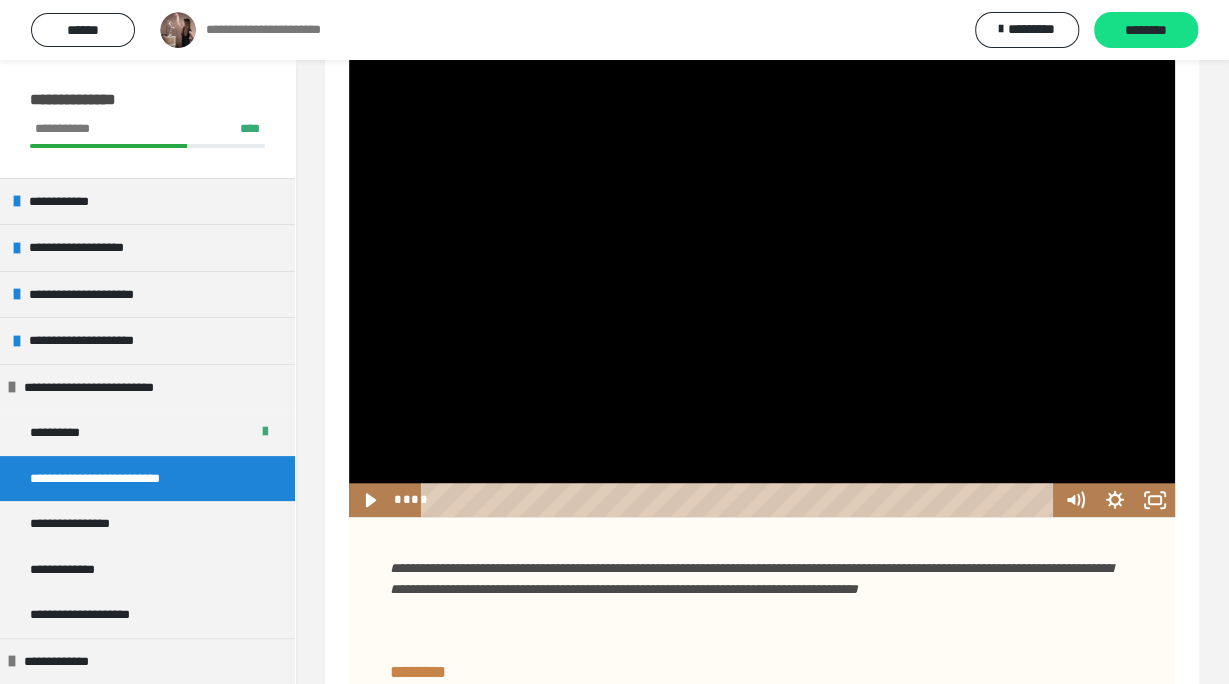 click at bounding box center (762, 259) 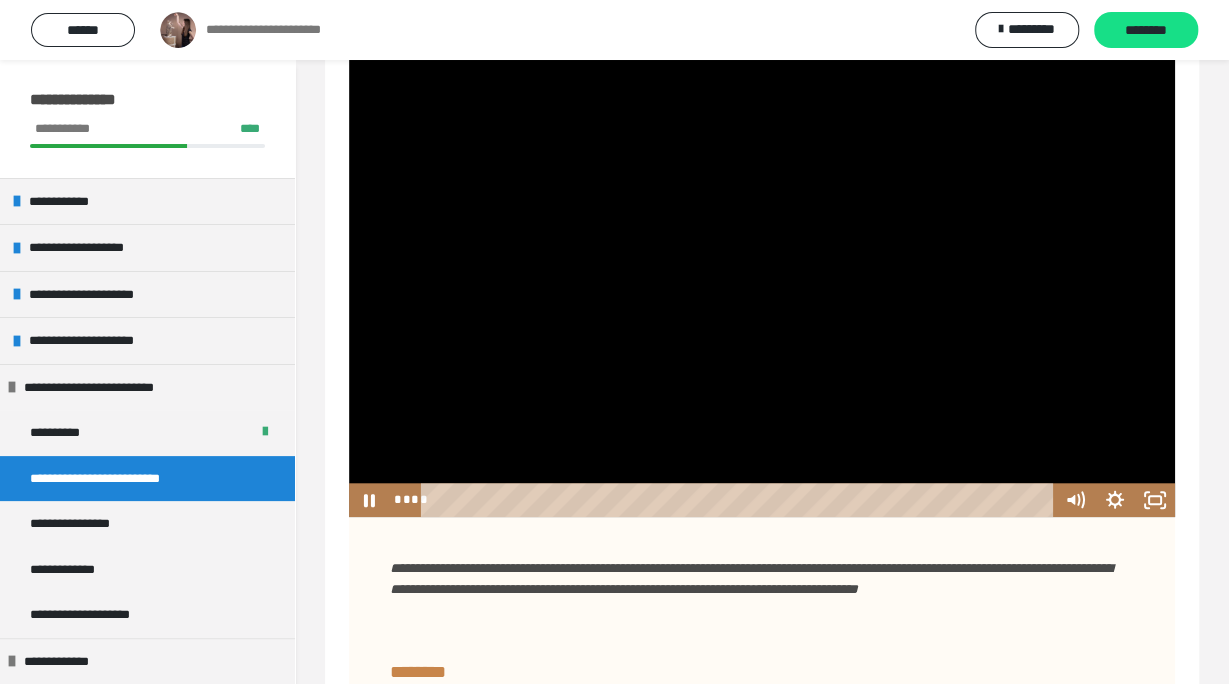 click at bounding box center (762, 259) 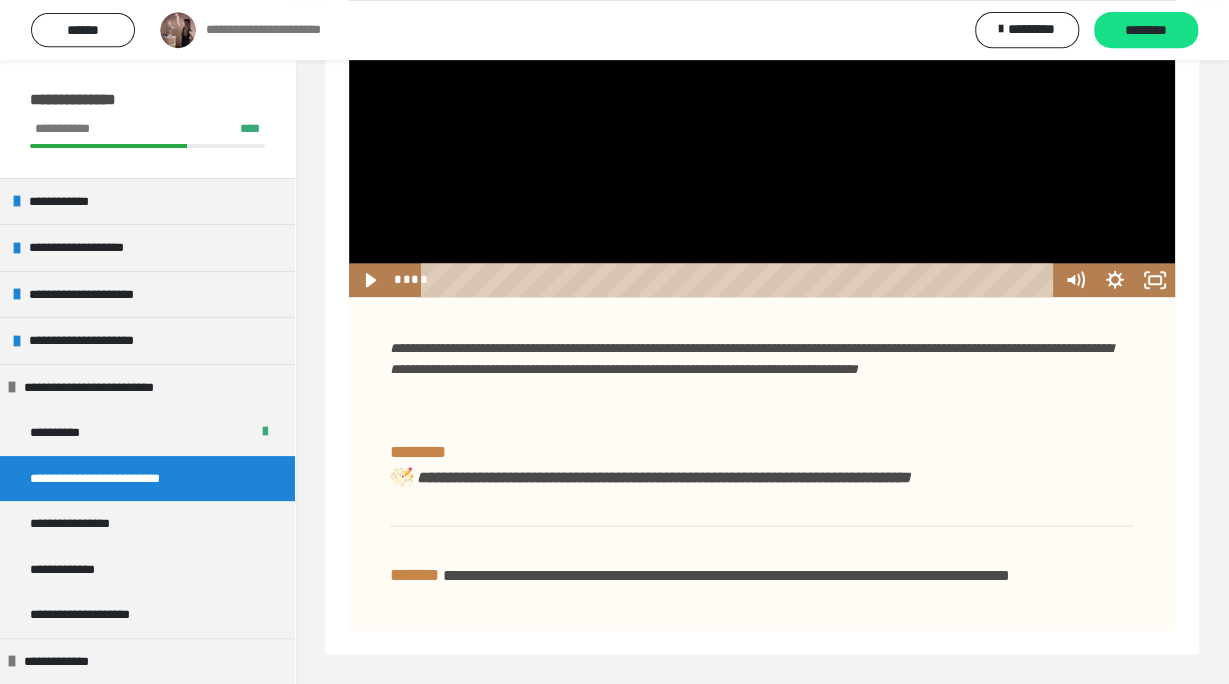 scroll, scrollTop: 968, scrollLeft: 0, axis: vertical 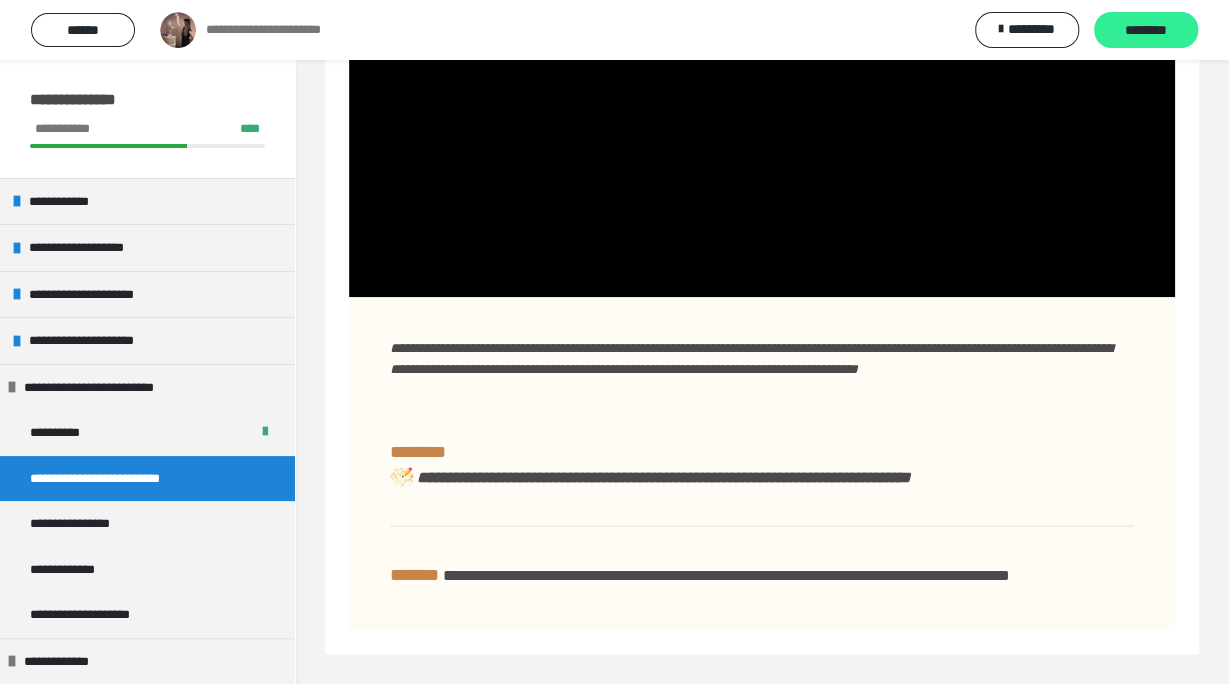 click on "********" at bounding box center (1146, 30) 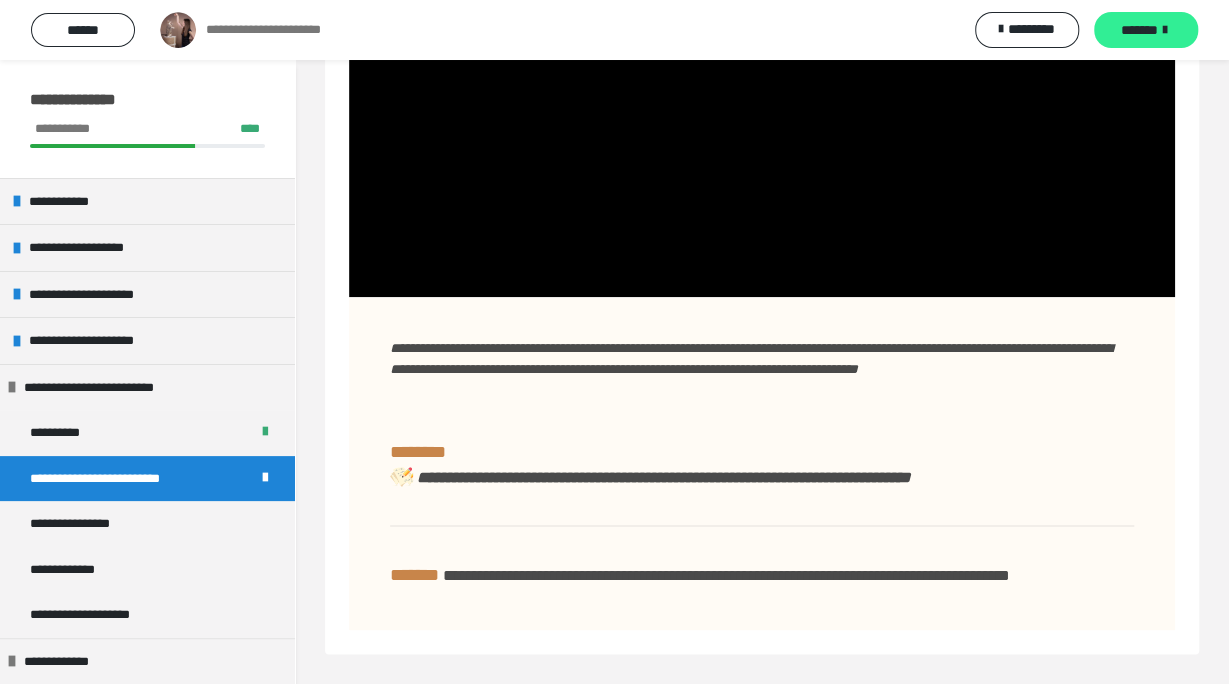 click on "*******" at bounding box center (1146, 30) 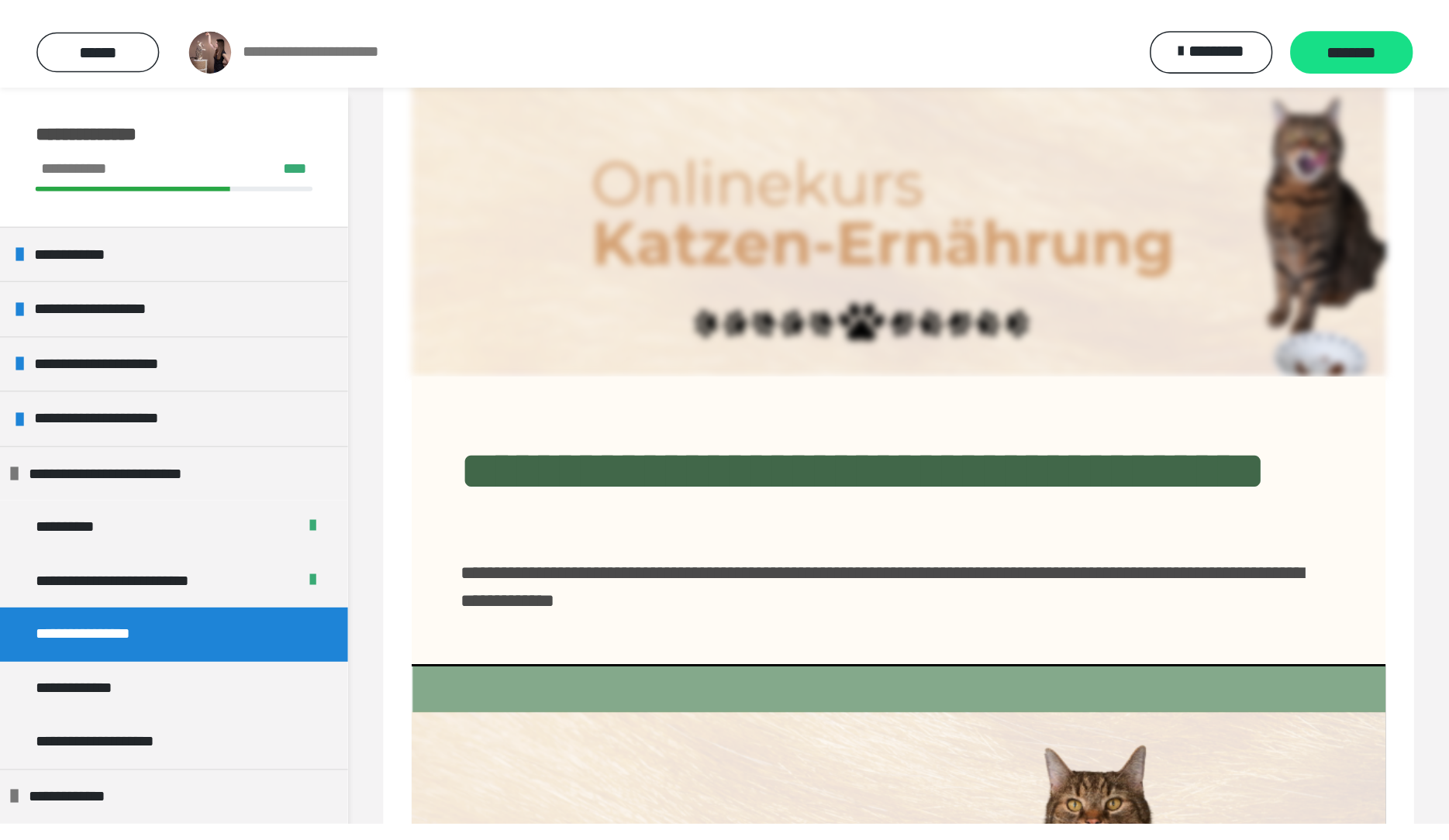 scroll, scrollTop: 0, scrollLeft: 0, axis: both 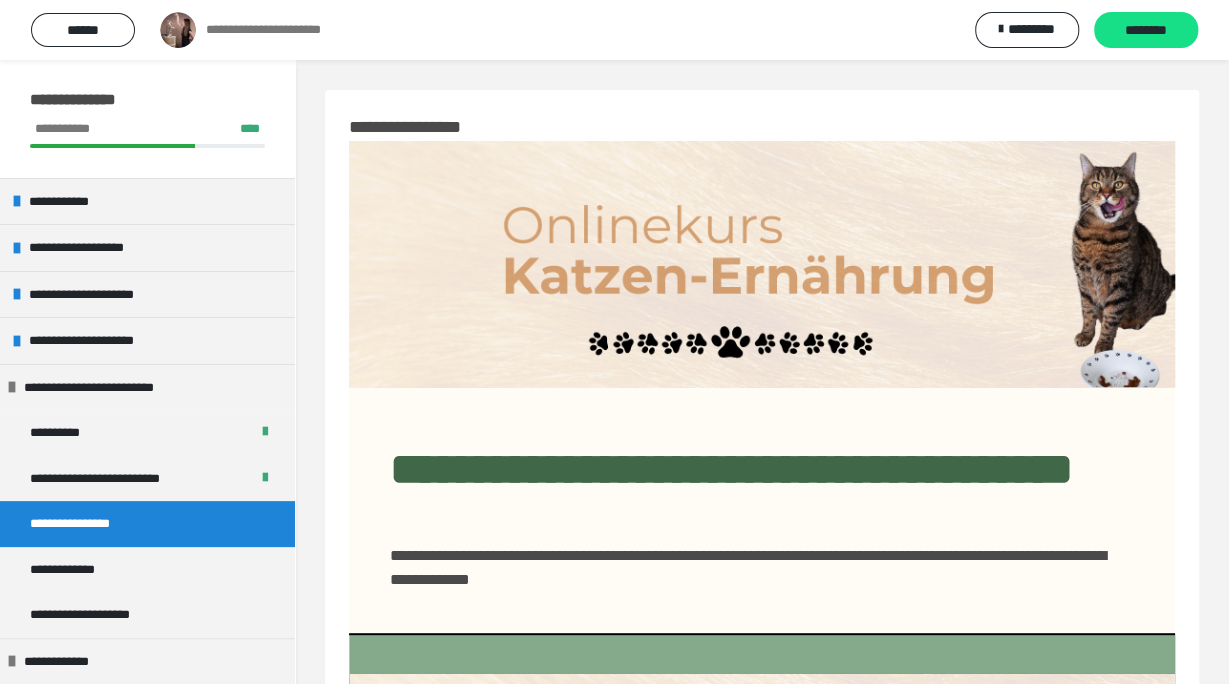 drag, startPoint x: 519, startPoint y: 424, endPoint x: 461, endPoint y: 315, distance: 123.47064 